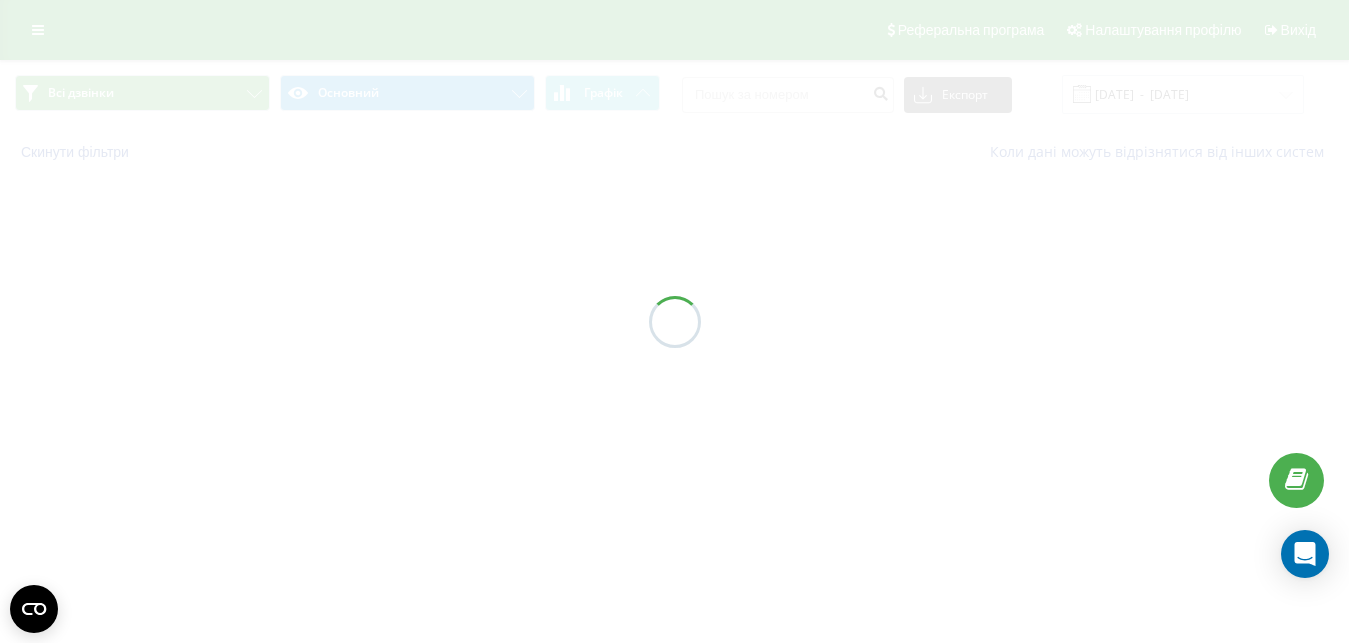 scroll, scrollTop: 0, scrollLeft: 0, axis: both 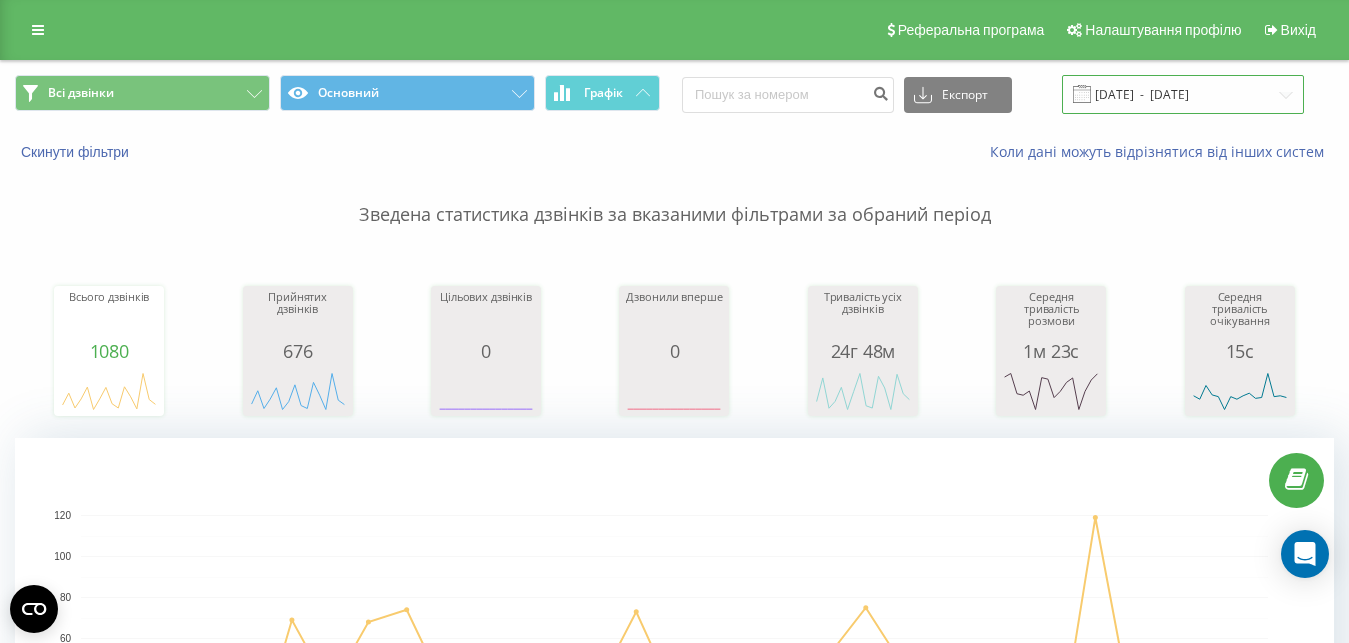 click on "09.04.2025  -  09.05.2025" at bounding box center (1183, 94) 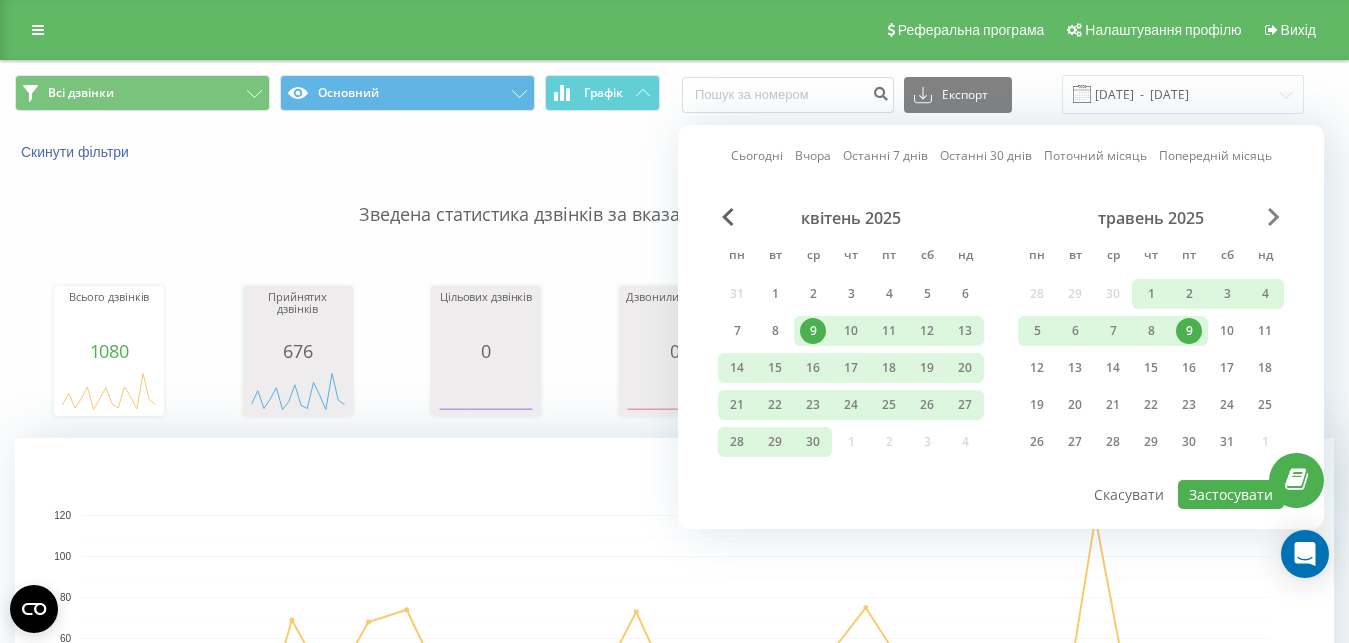 click at bounding box center (1274, 217) 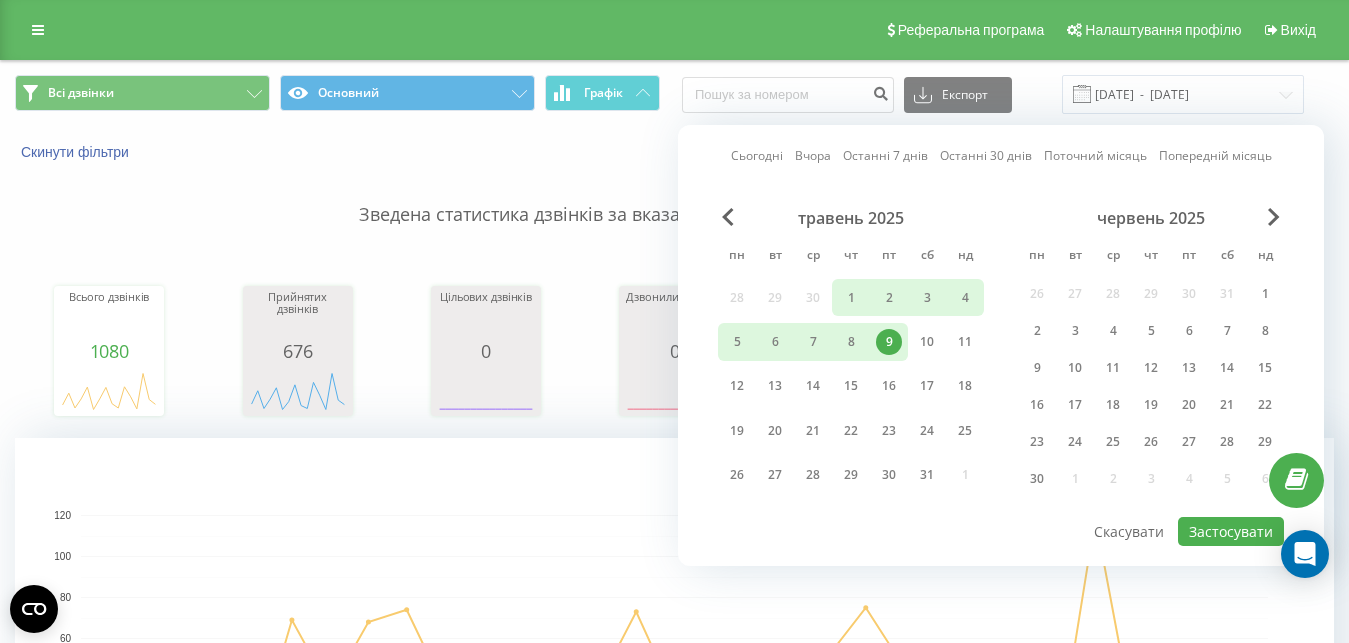 click on "червень 2025" at bounding box center (1151, 218) 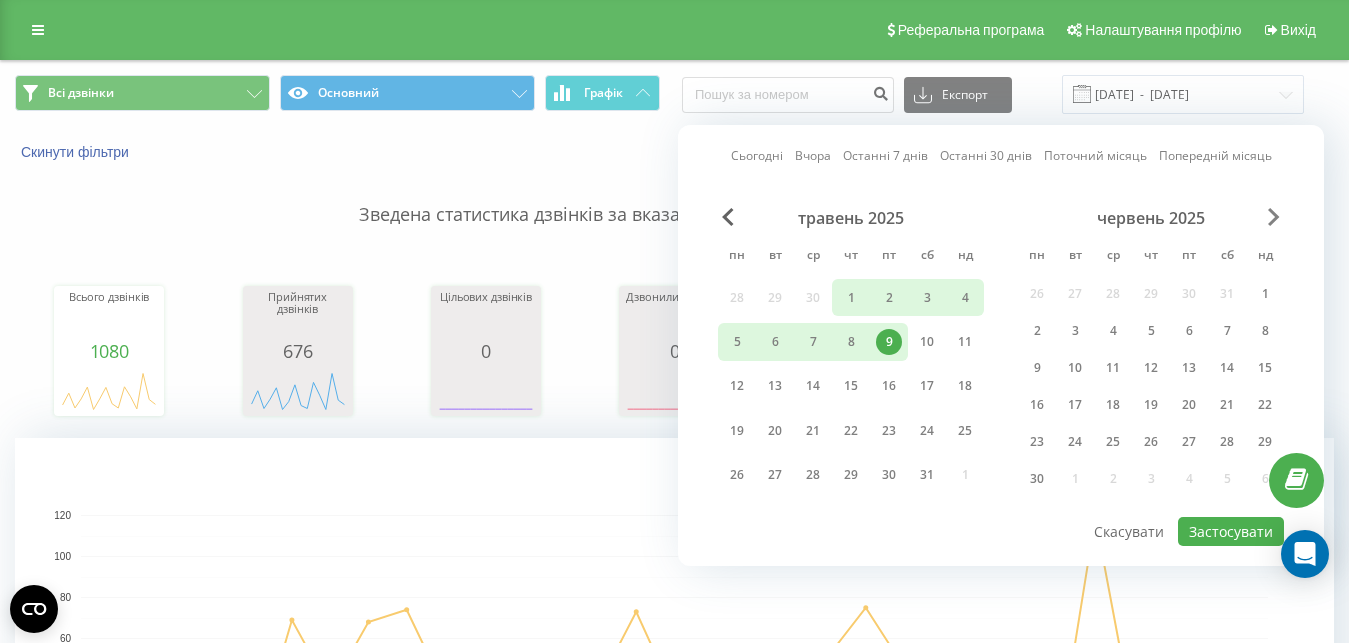 click at bounding box center (1274, 217) 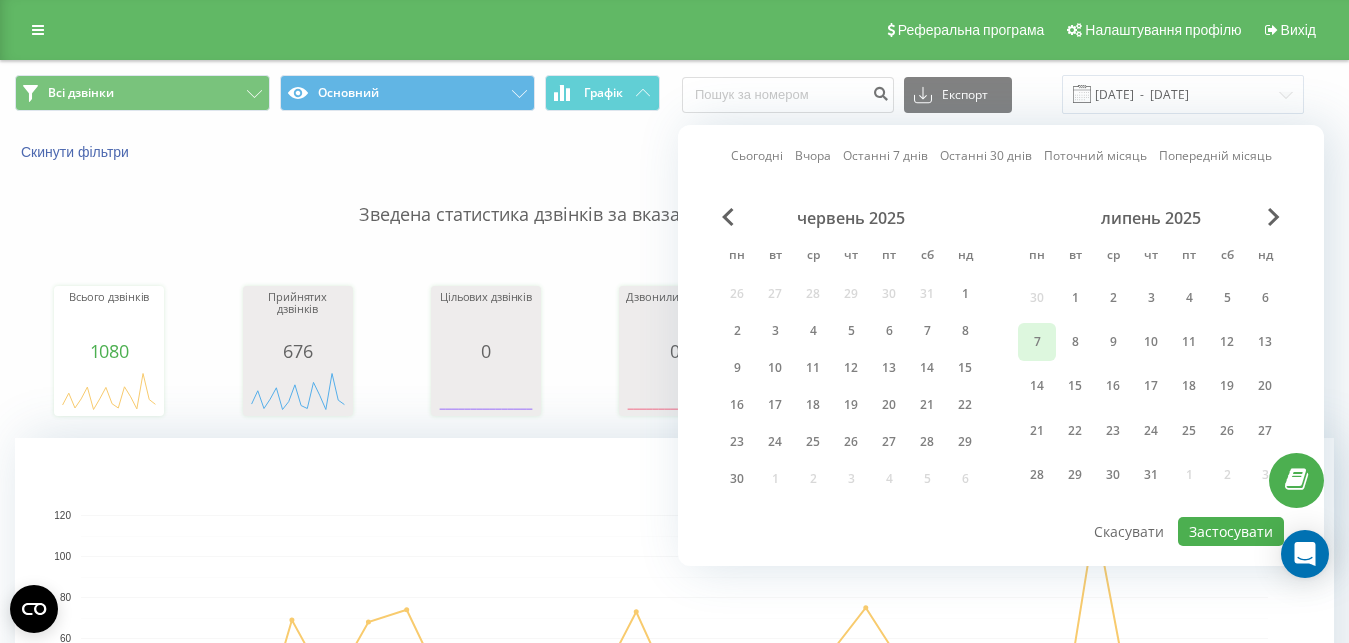 click on "7" at bounding box center [1037, 342] 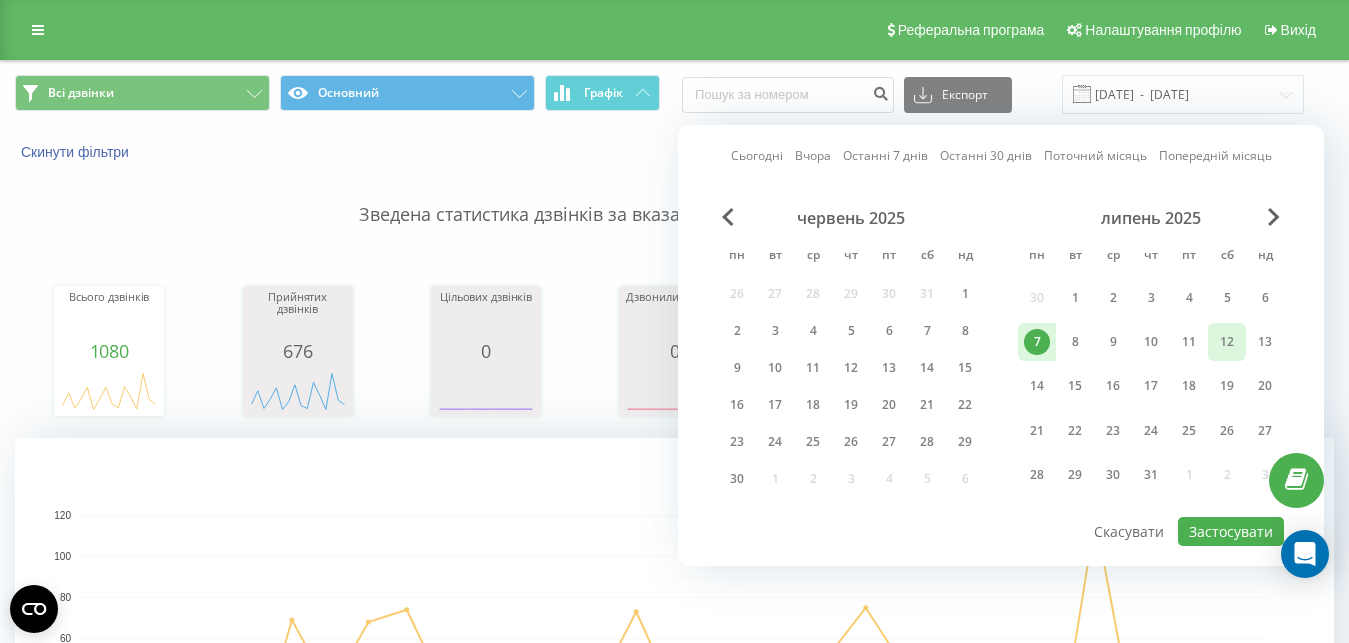 click on "12" at bounding box center [1227, 342] 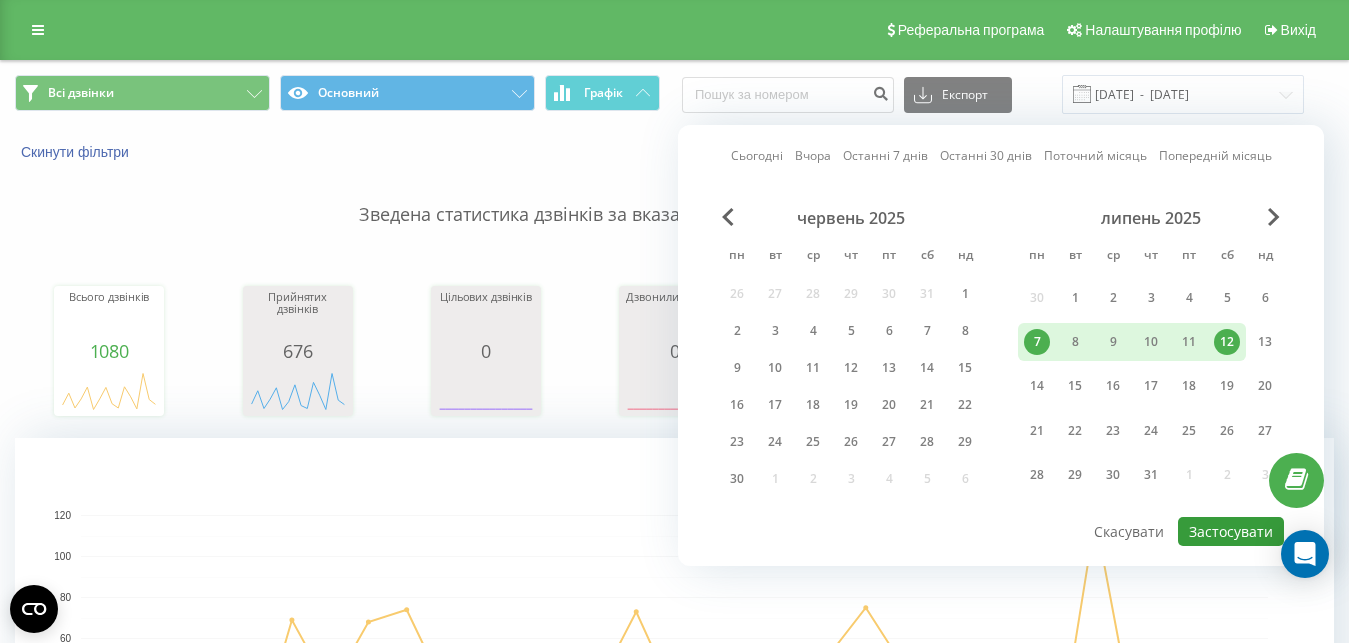 click on "Застосувати" at bounding box center [1231, 531] 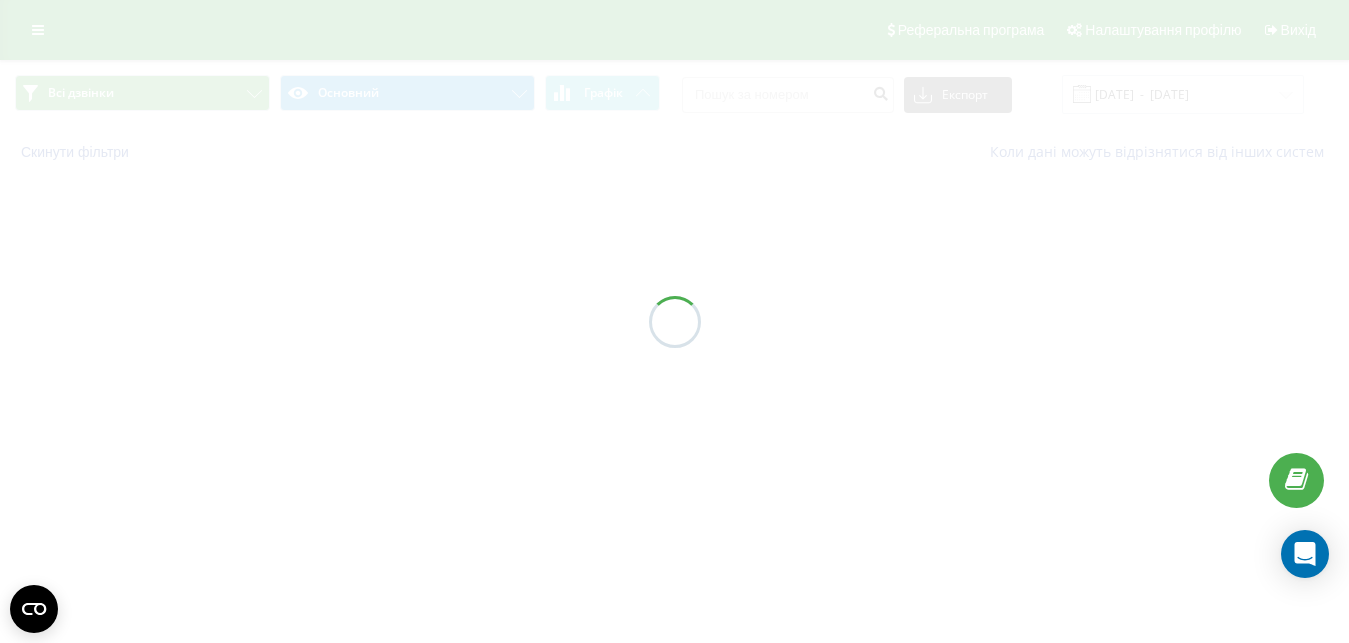 type on "07.07.2025  -  12.07.2025" 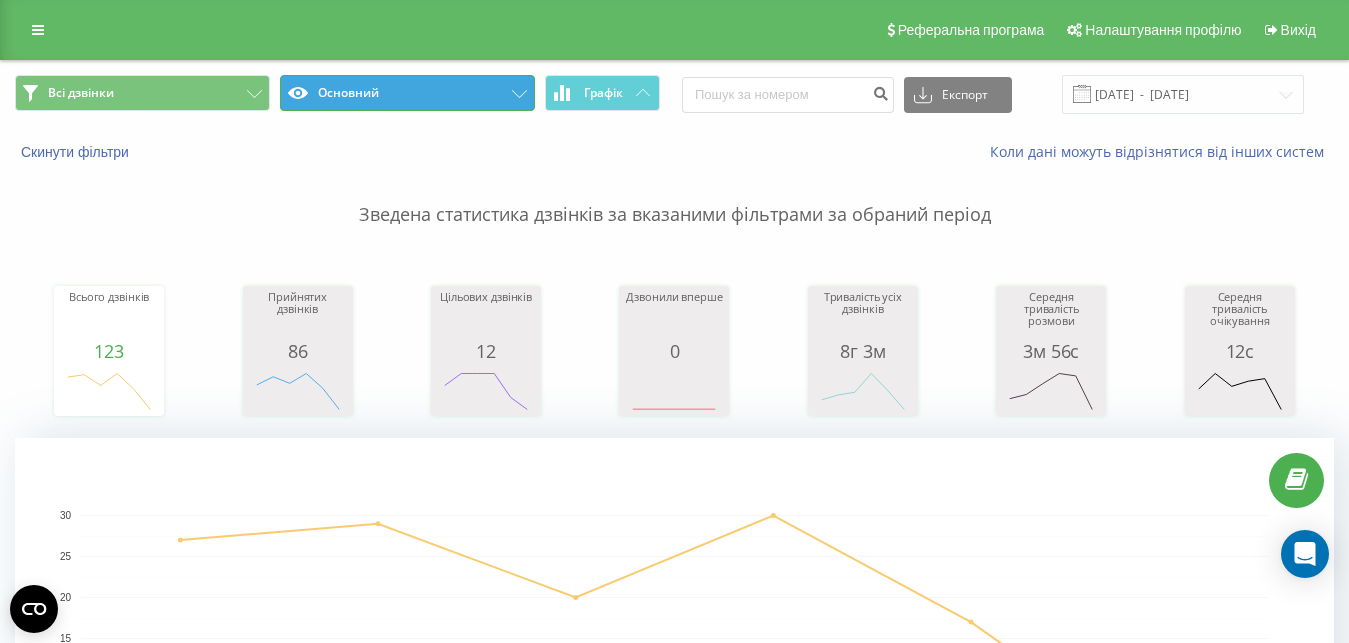 click on "Основний" at bounding box center [407, 93] 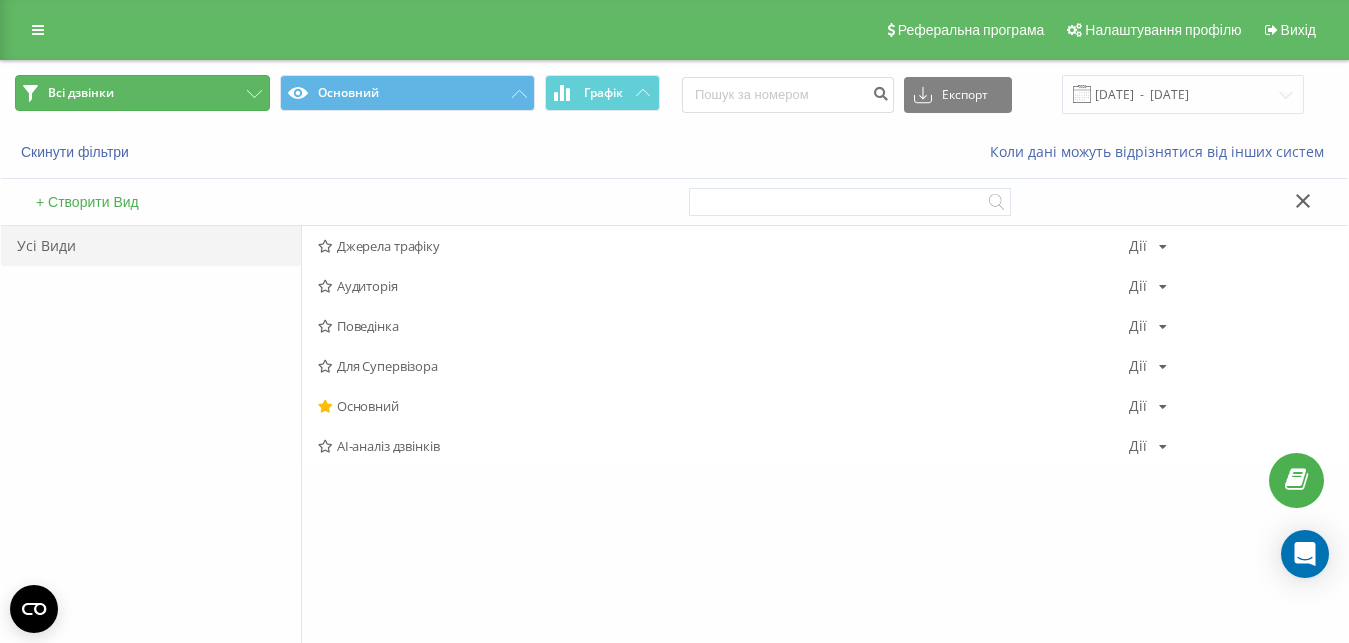 click 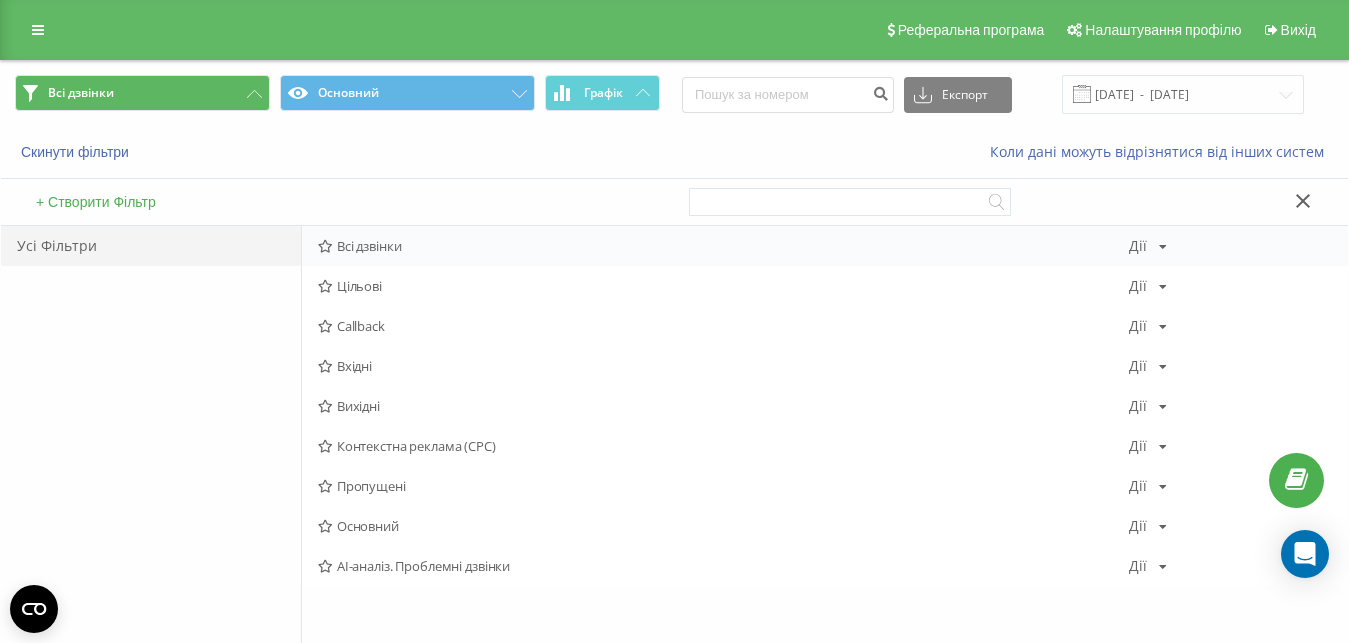 click on "Всі дзвінки" at bounding box center [723, 246] 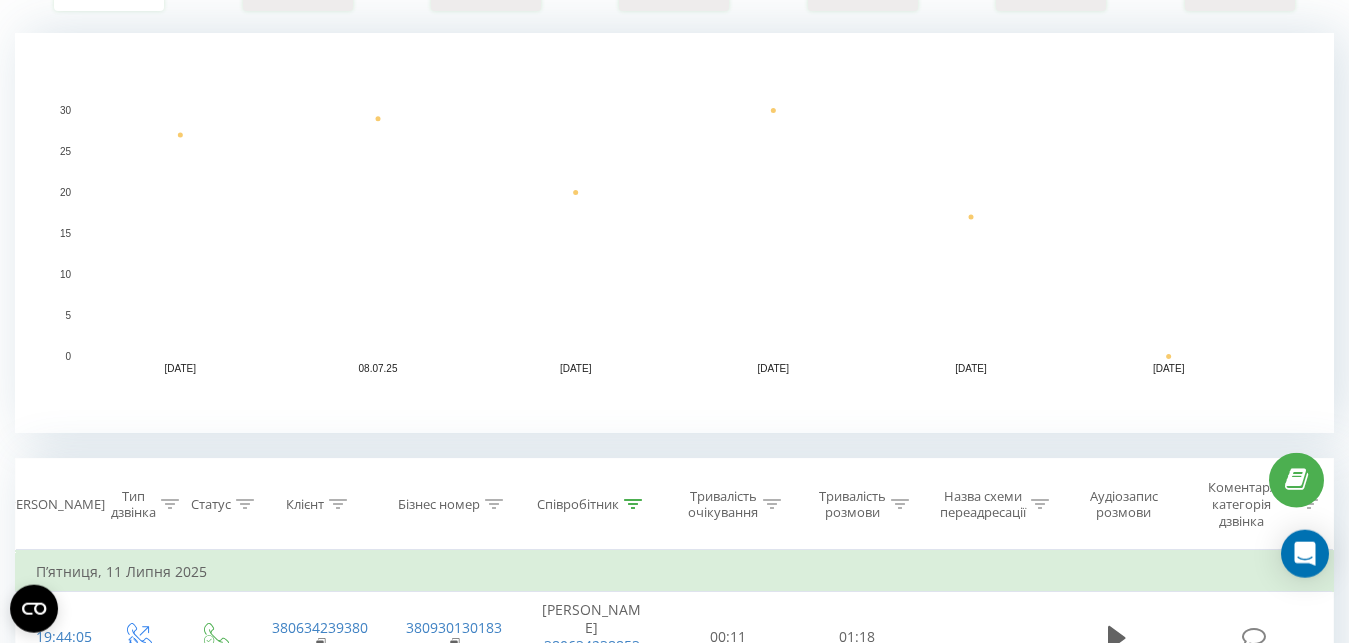 scroll, scrollTop: 0, scrollLeft: 0, axis: both 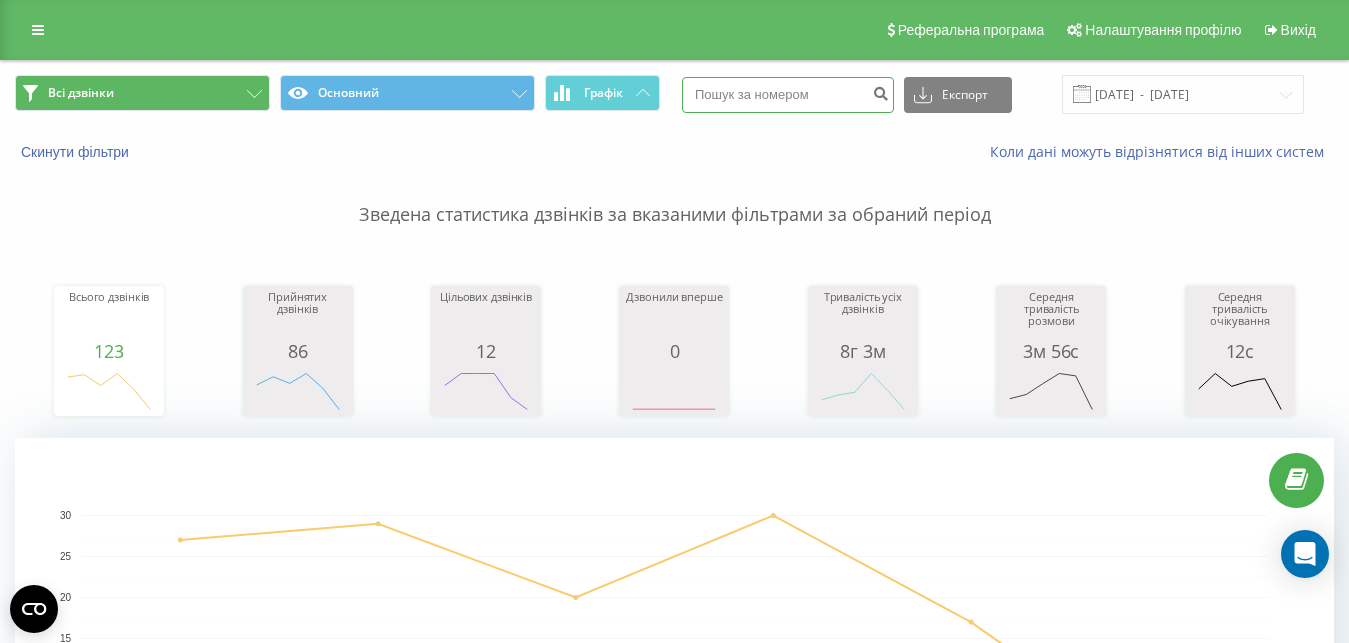 click at bounding box center (788, 95) 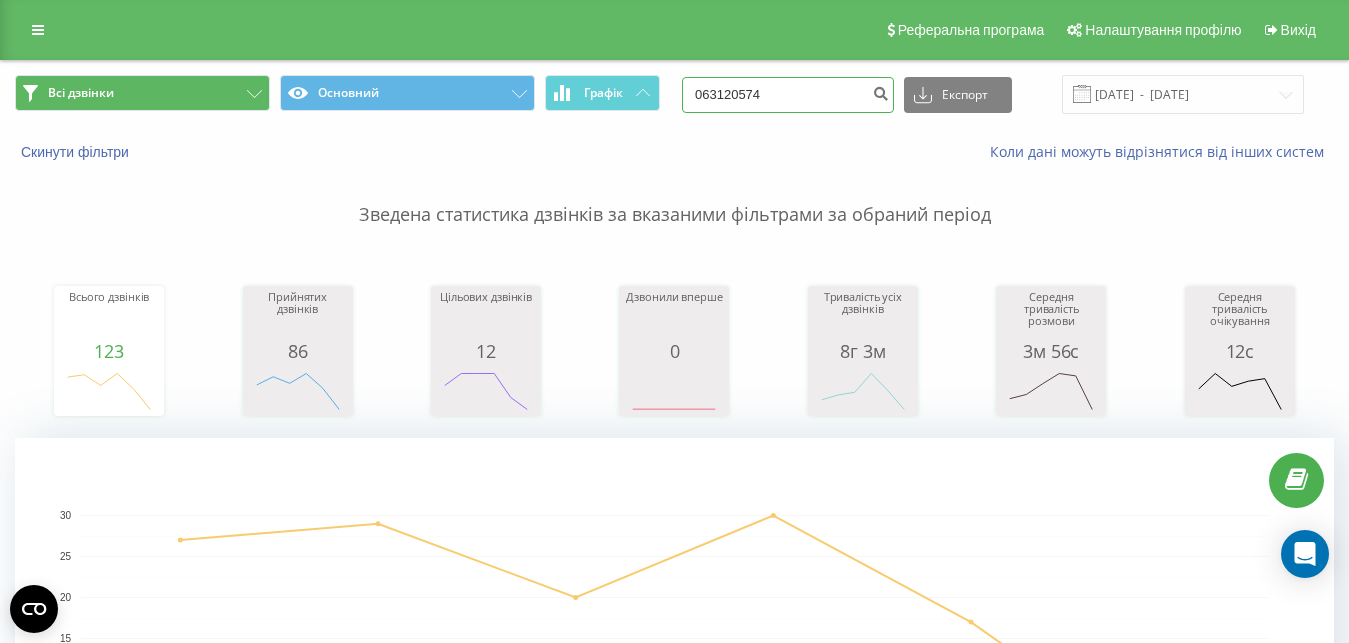 type on "0631205745" 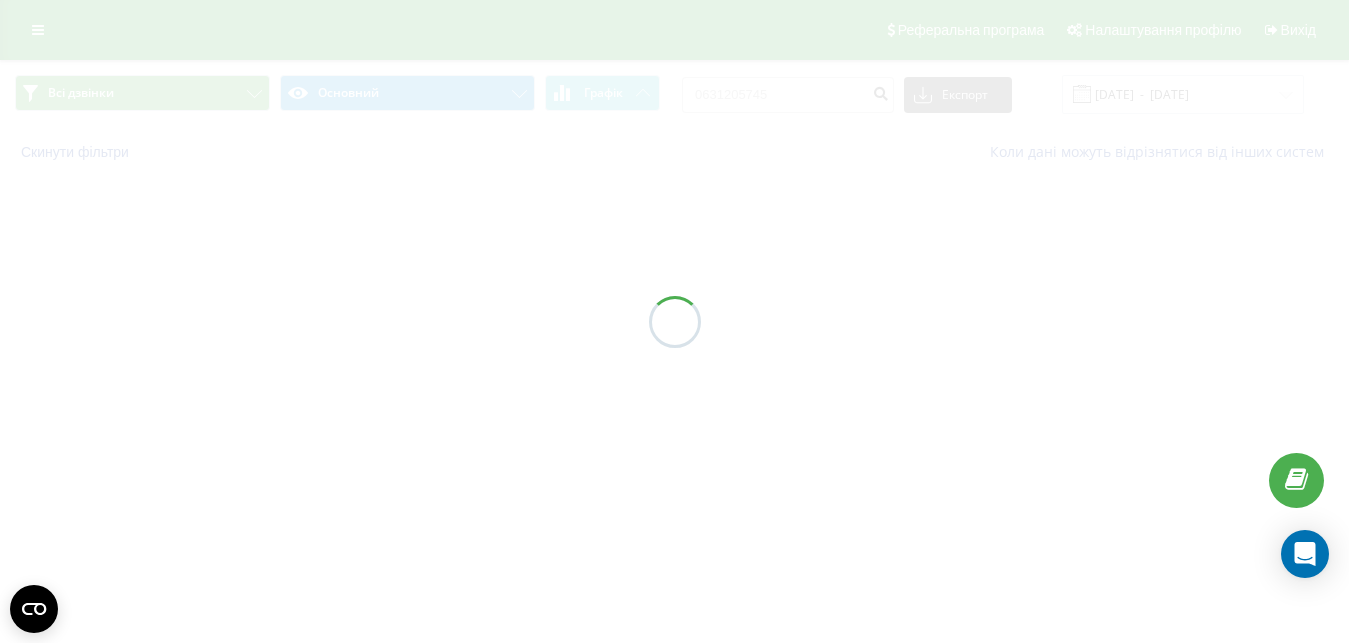 scroll, scrollTop: 0, scrollLeft: 0, axis: both 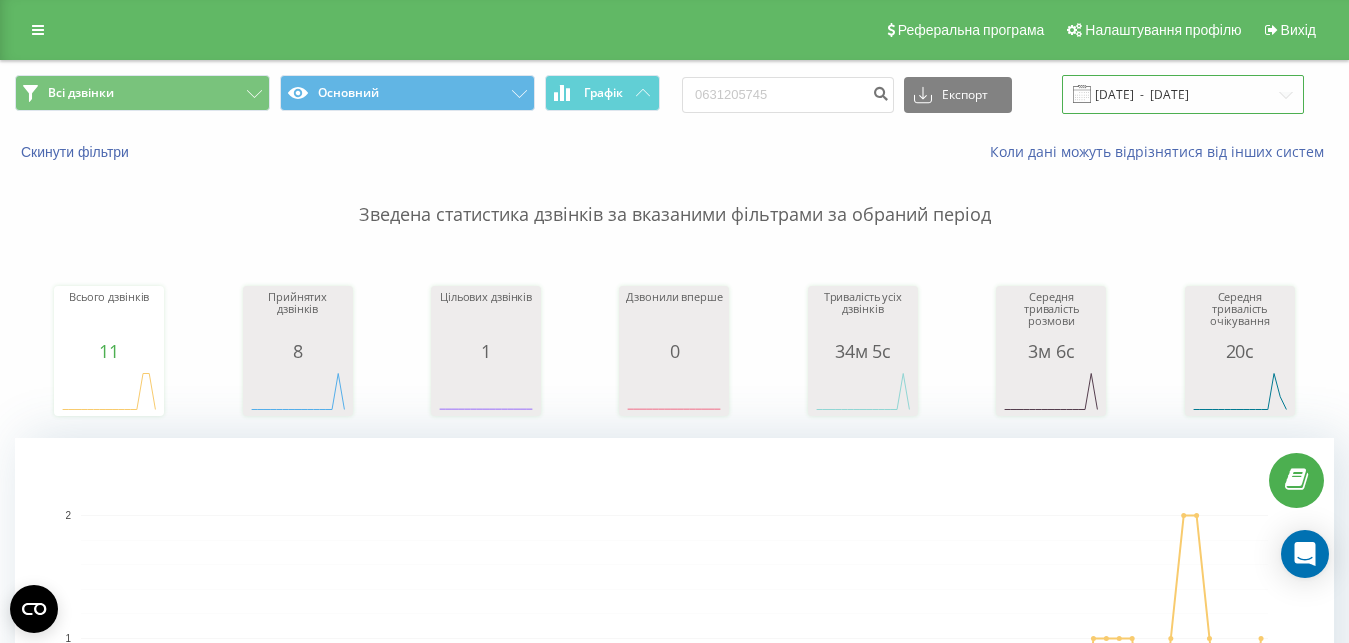 click on "[DATE]  -  [DATE]" at bounding box center [1183, 94] 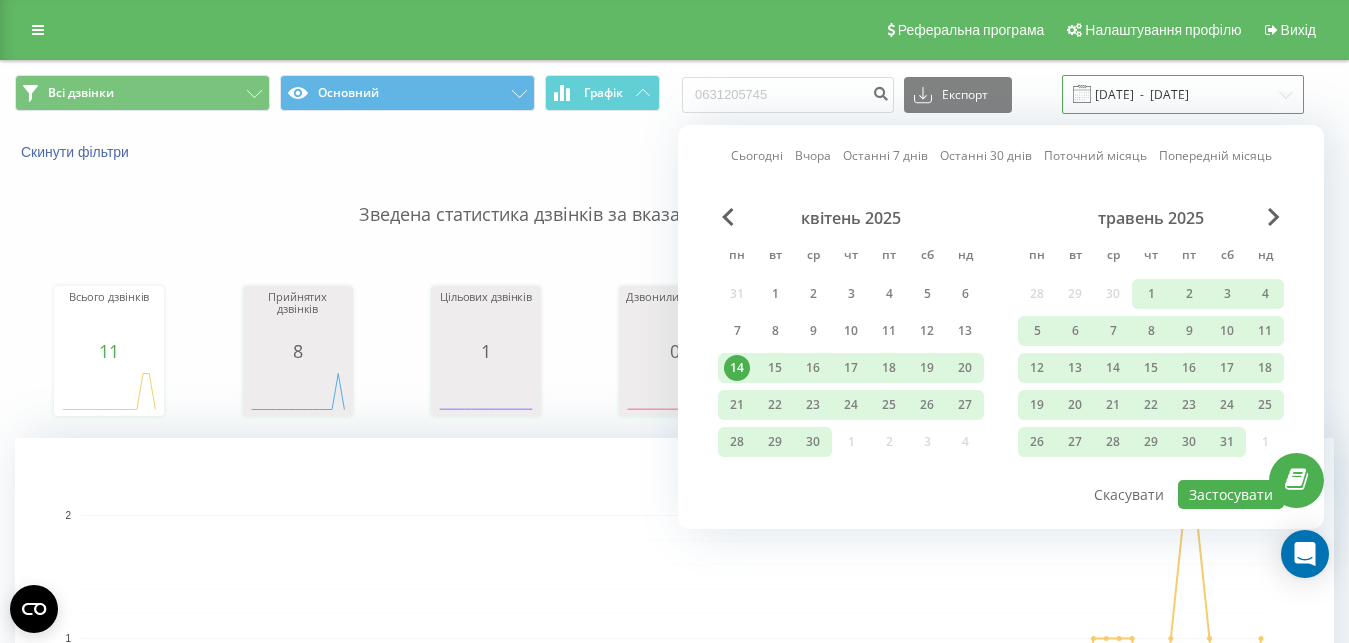 click on "[DATE]  -  [DATE]" at bounding box center [1183, 94] 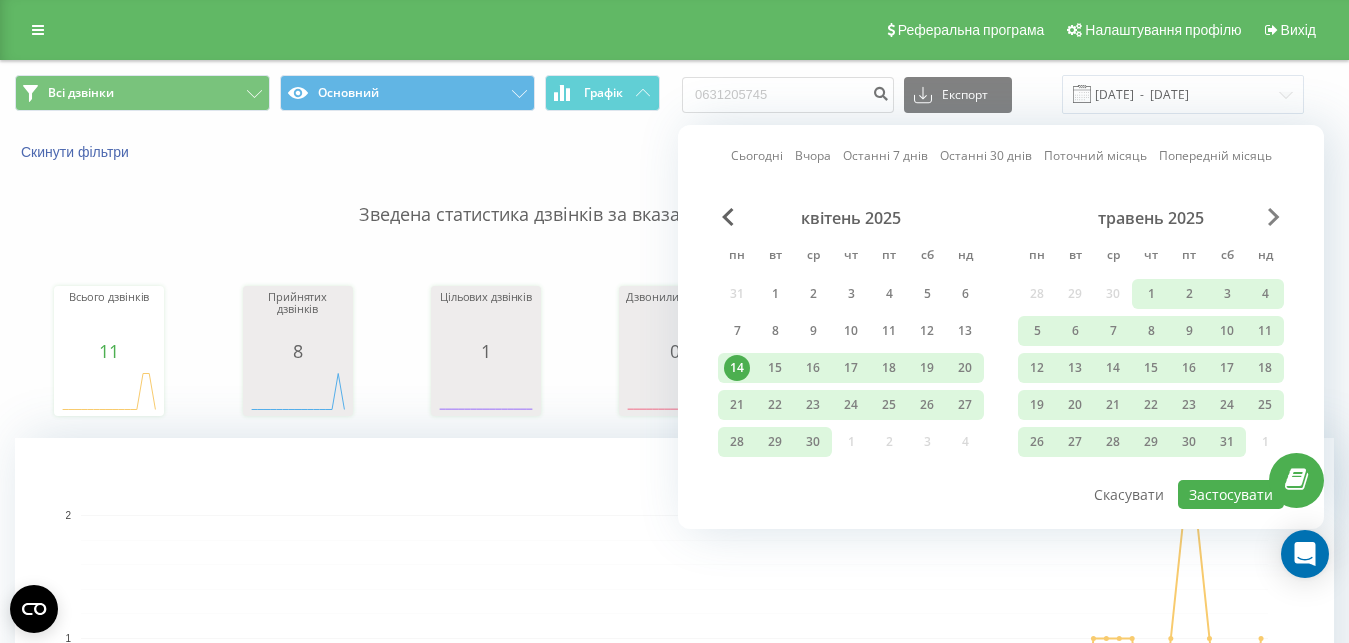 click at bounding box center [1274, 217] 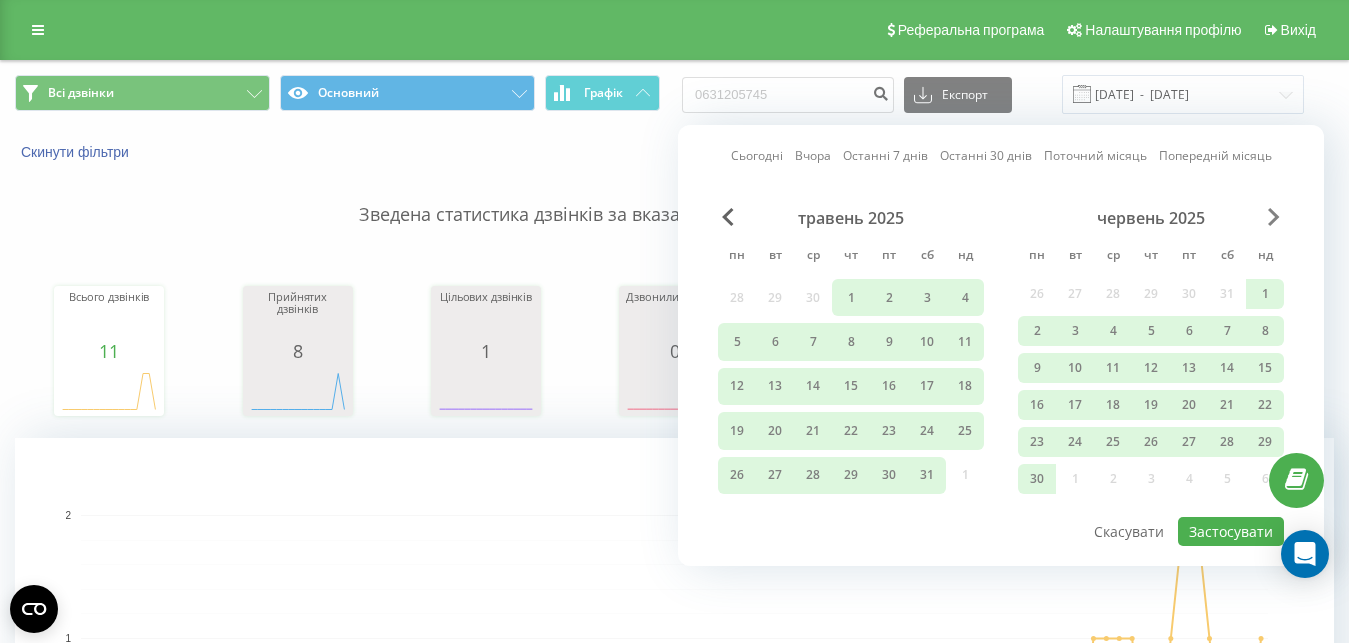 click at bounding box center (1274, 217) 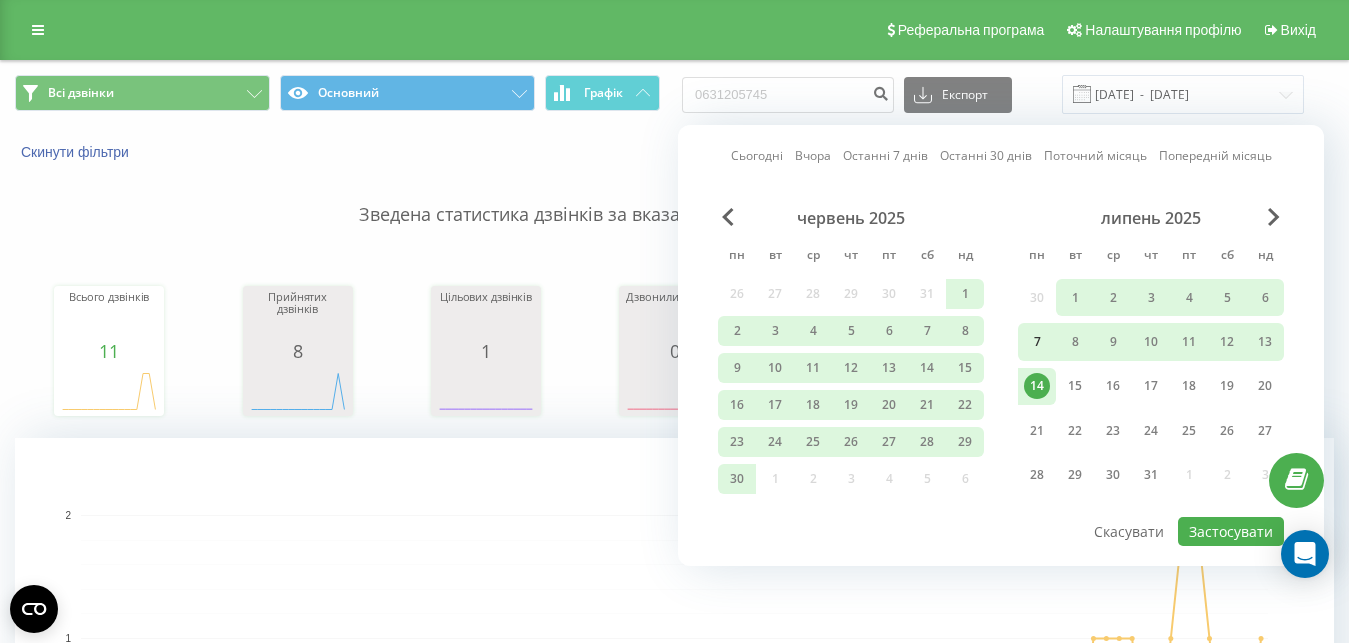 click on "7" at bounding box center (1037, 342) 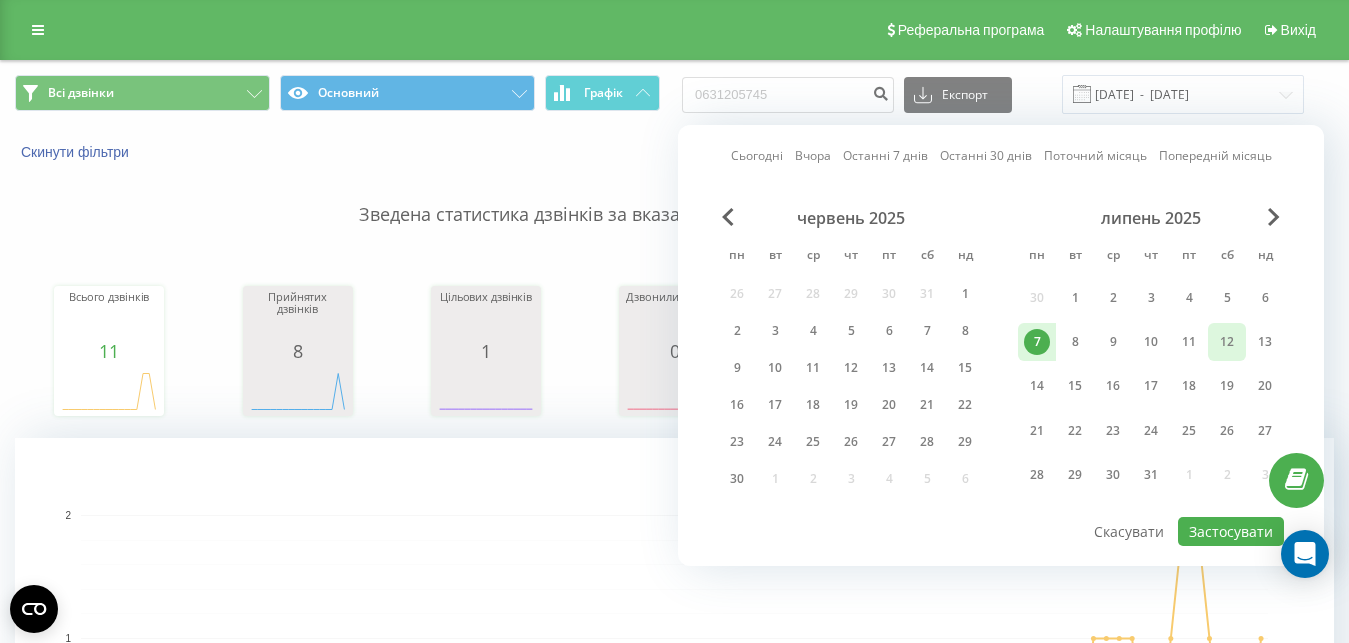 click on "12" at bounding box center [1227, 342] 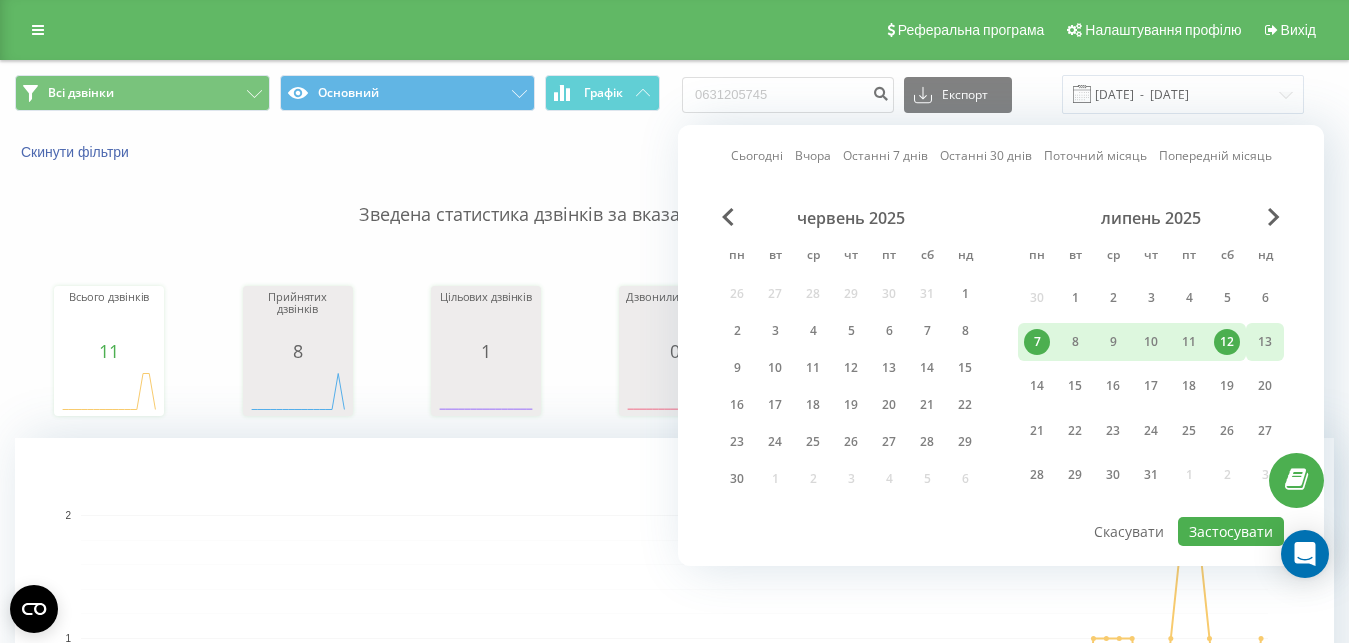 click on "13" at bounding box center [1265, 342] 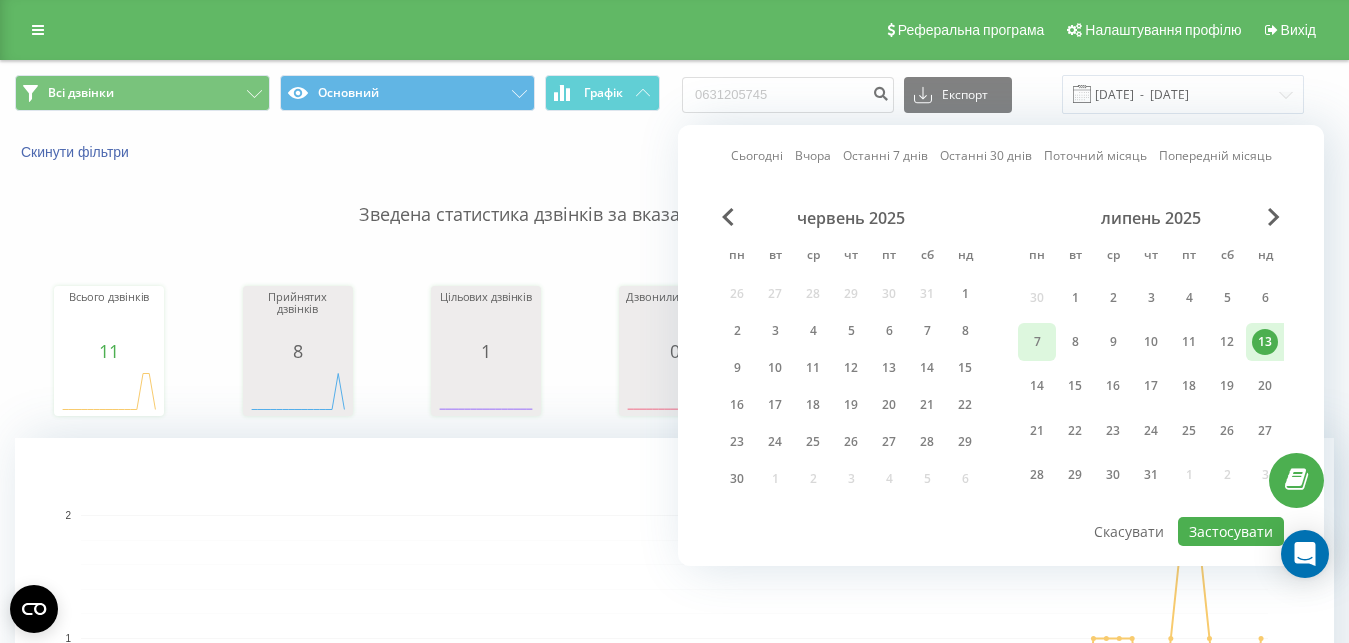 click on "7" at bounding box center (1037, 342) 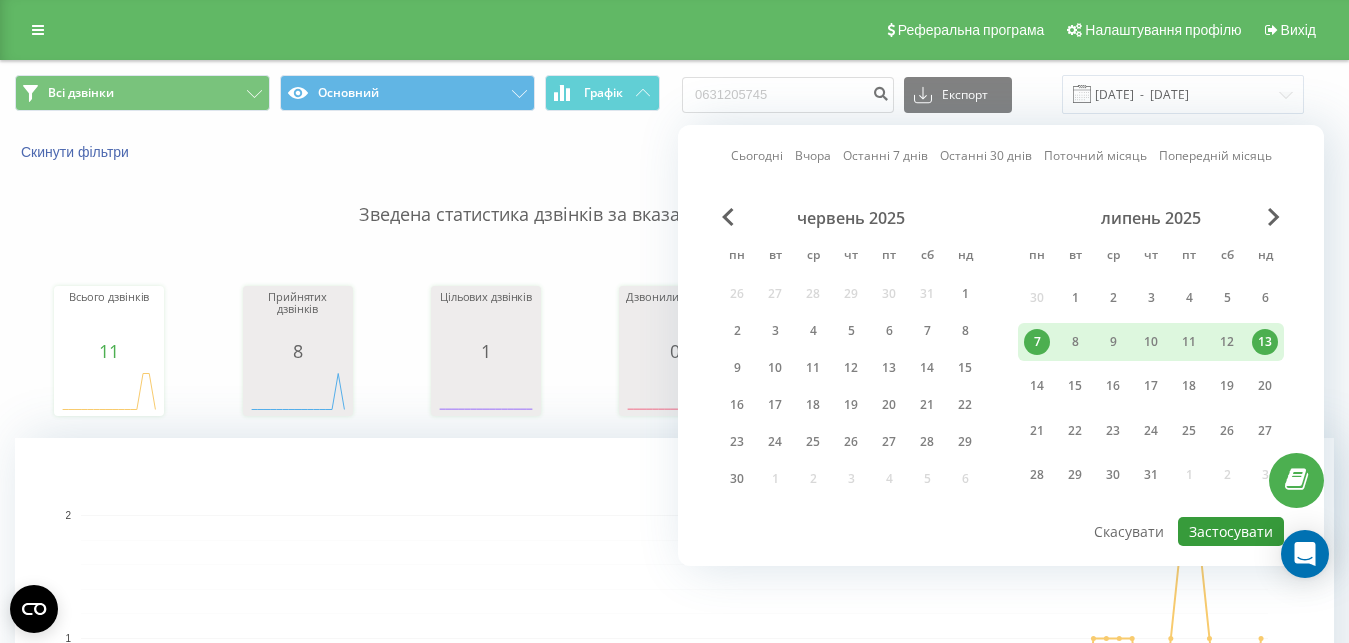click on "Застосувати" at bounding box center (1231, 531) 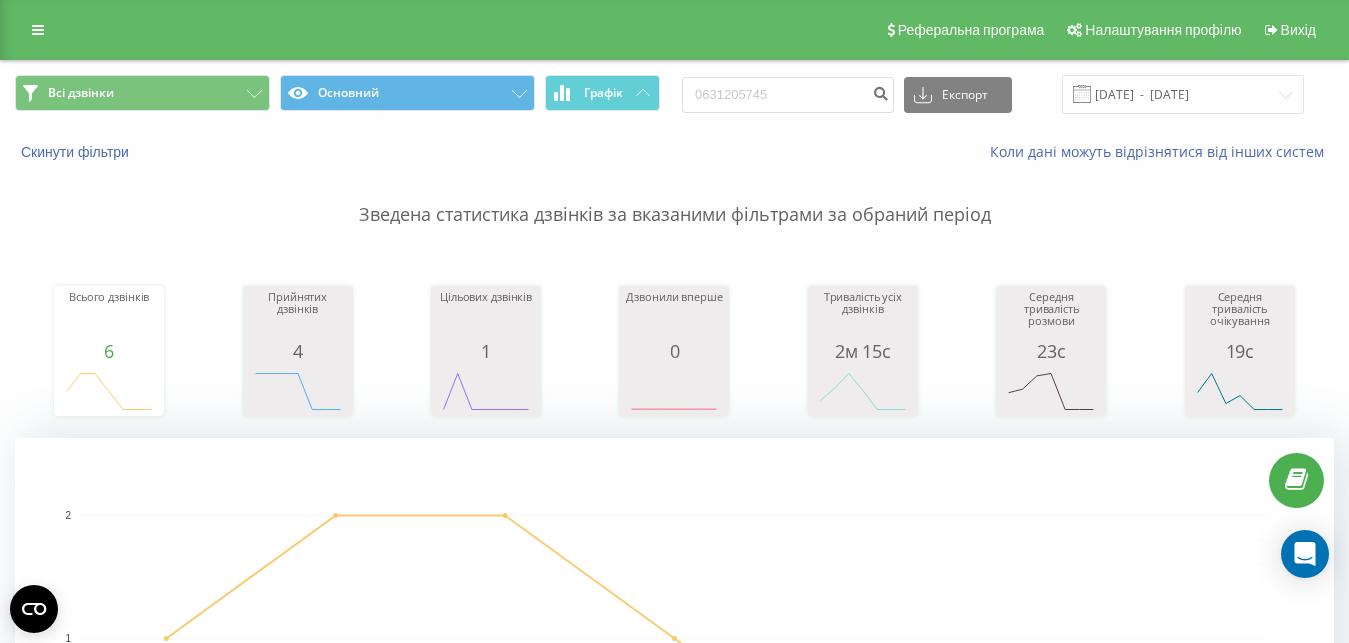 click 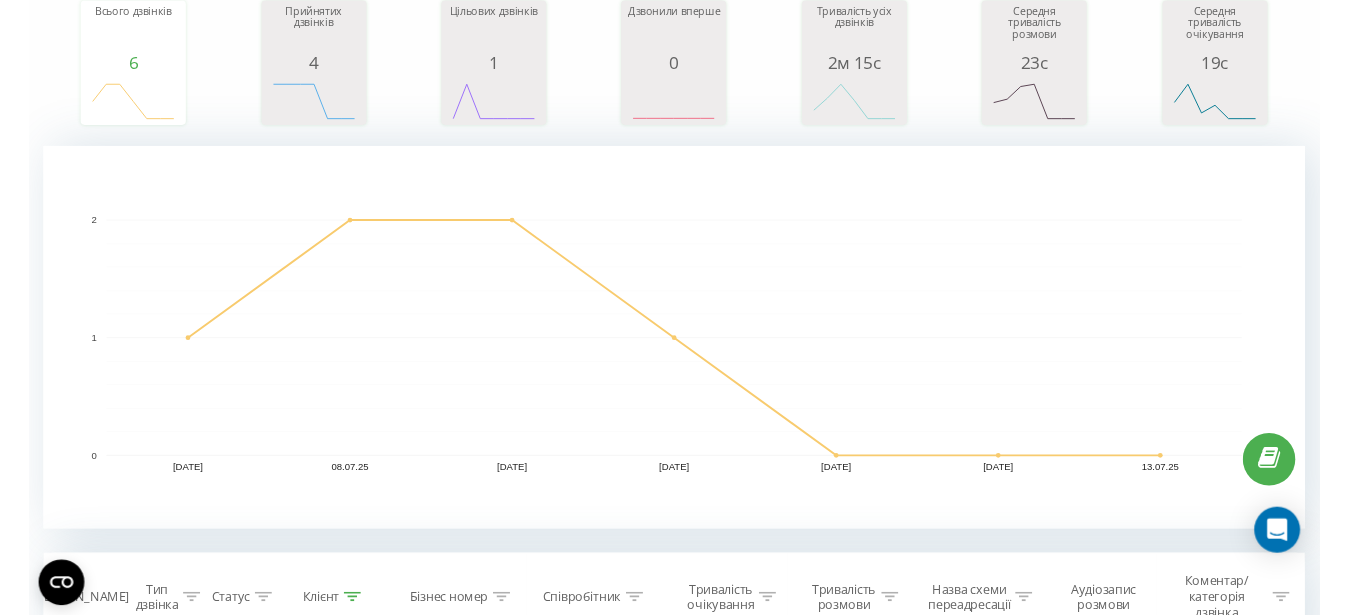 scroll, scrollTop: 306, scrollLeft: 0, axis: vertical 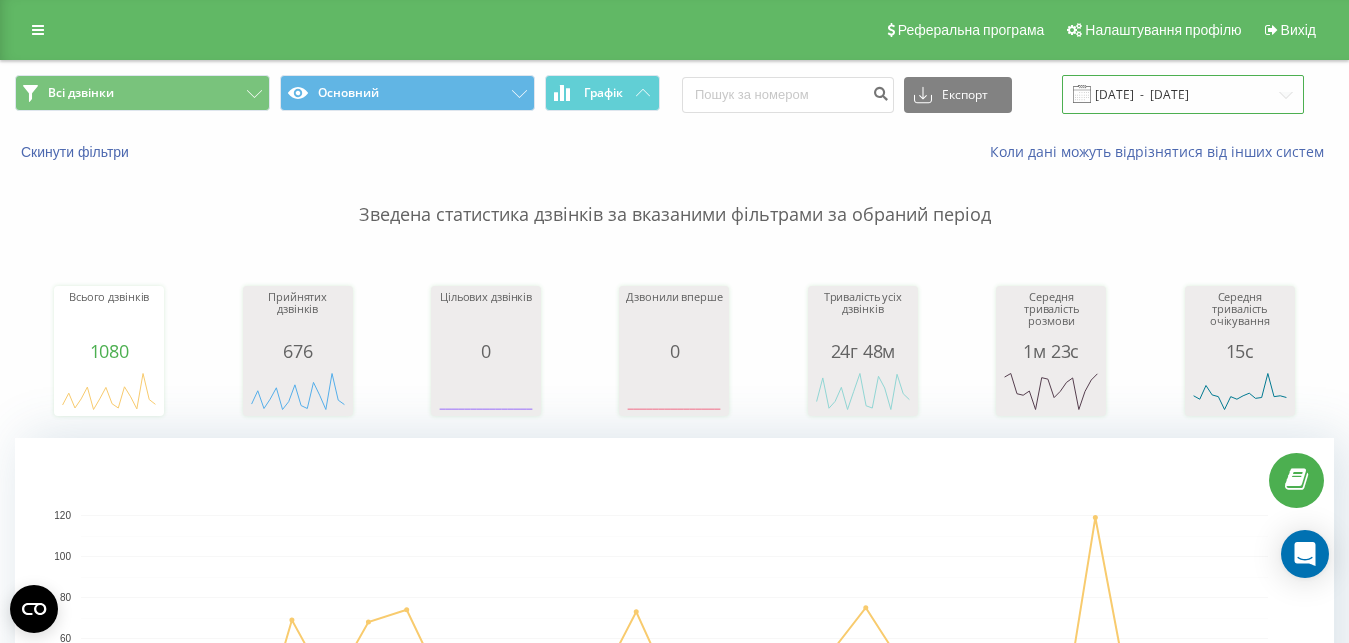 click on "09.04.2025  -  09.05.2025" at bounding box center (1183, 94) 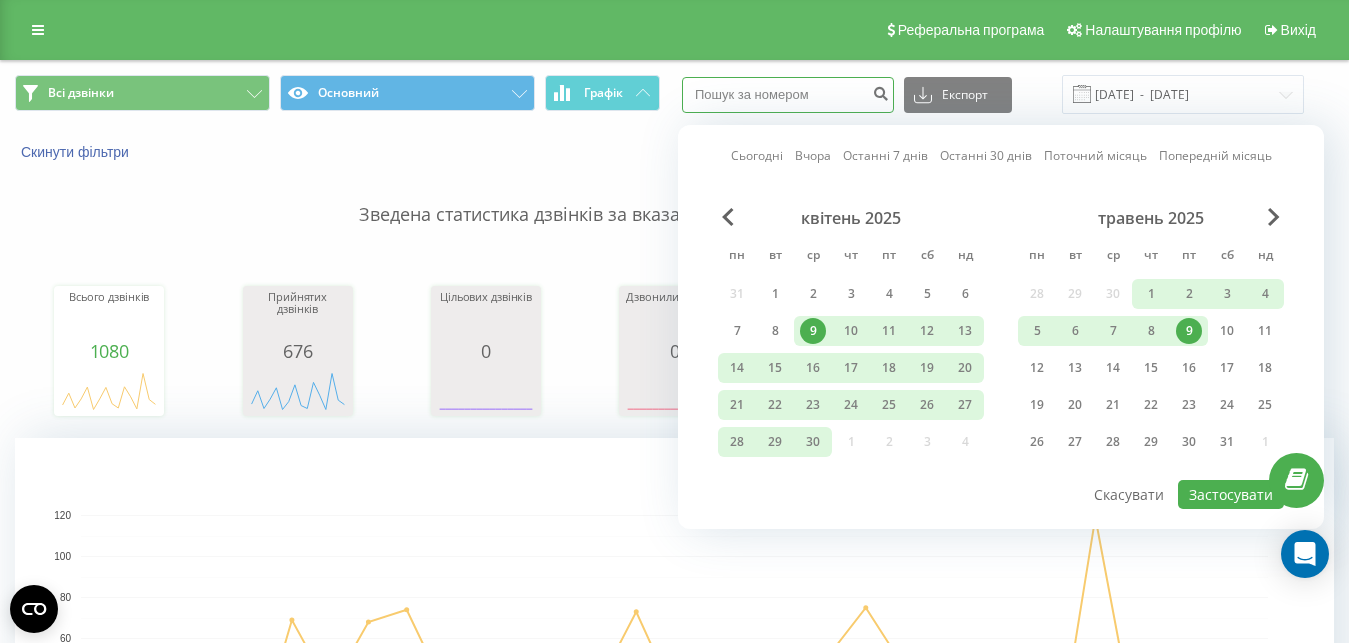 click at bounding box center (788, 95) 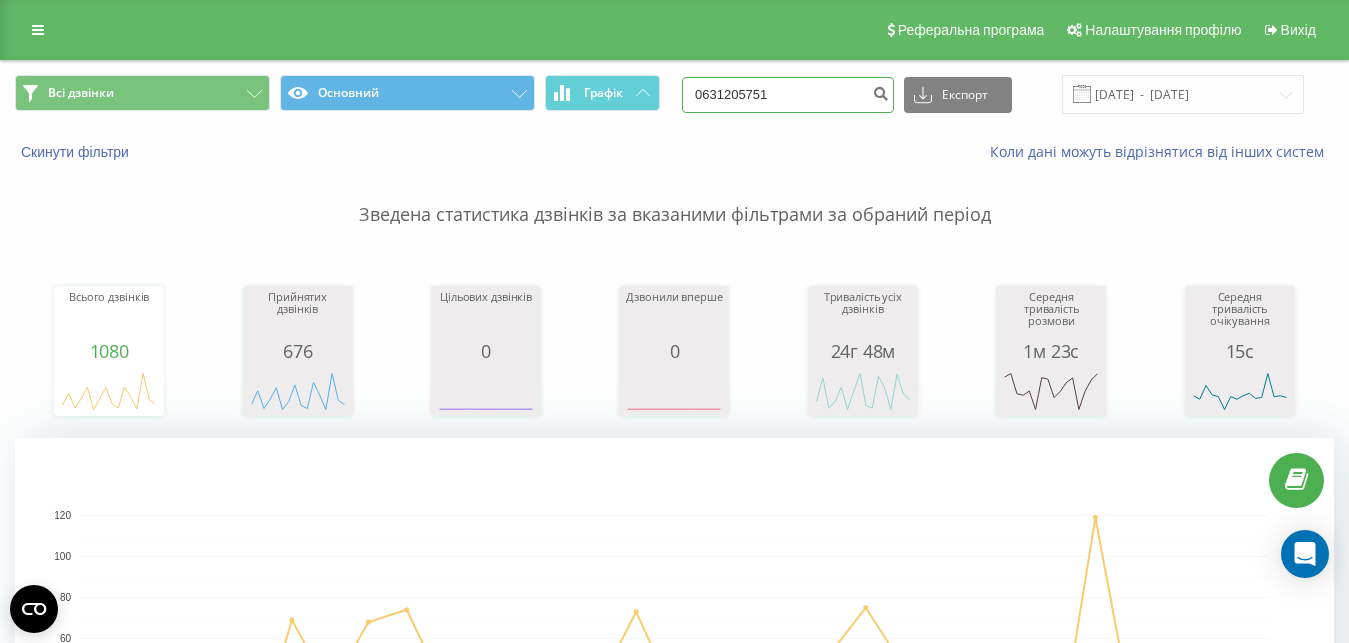 type on "0631205751" 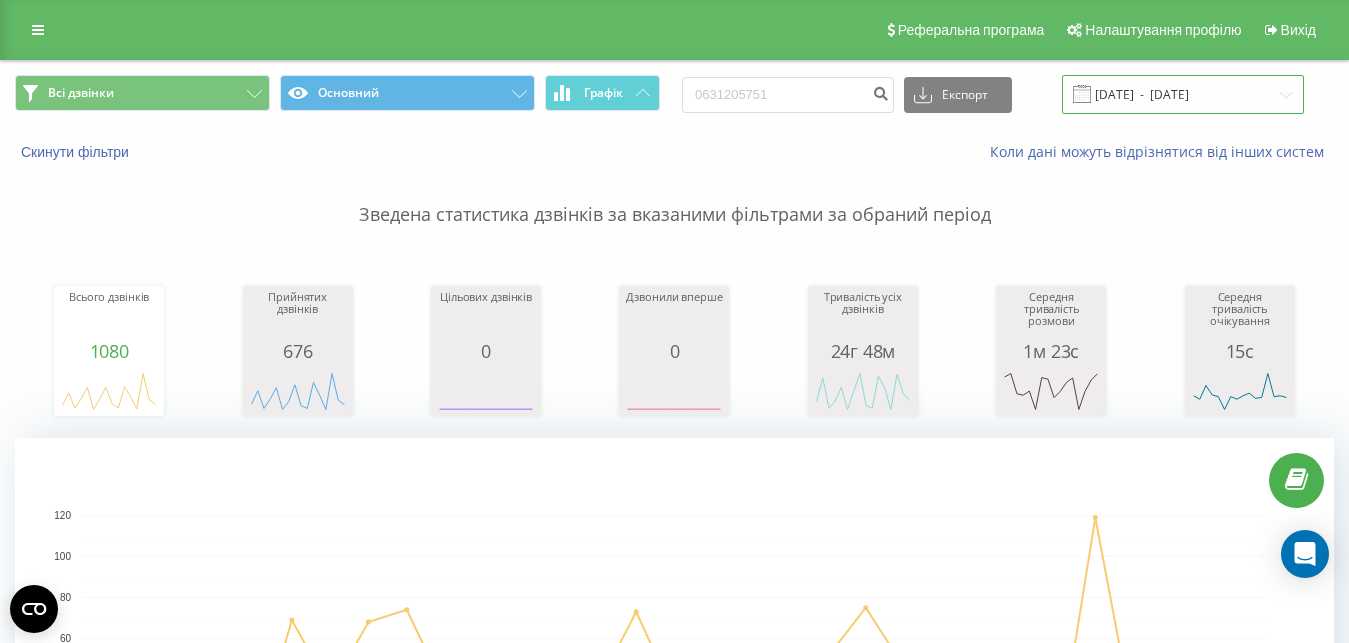 drag, startPoint x: 1178, startPoint y: 94, endPoint x: 1224, endPoint y: 92, distance: 46.043457 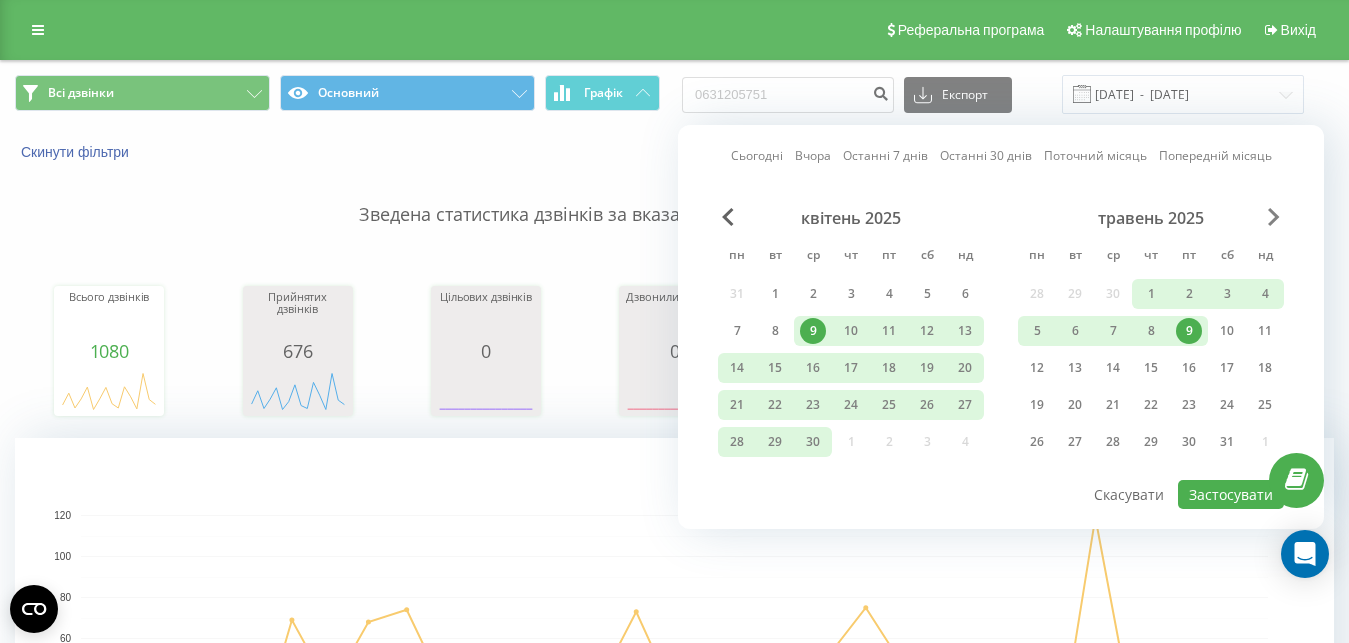 click at bounding box center (1274, 217) 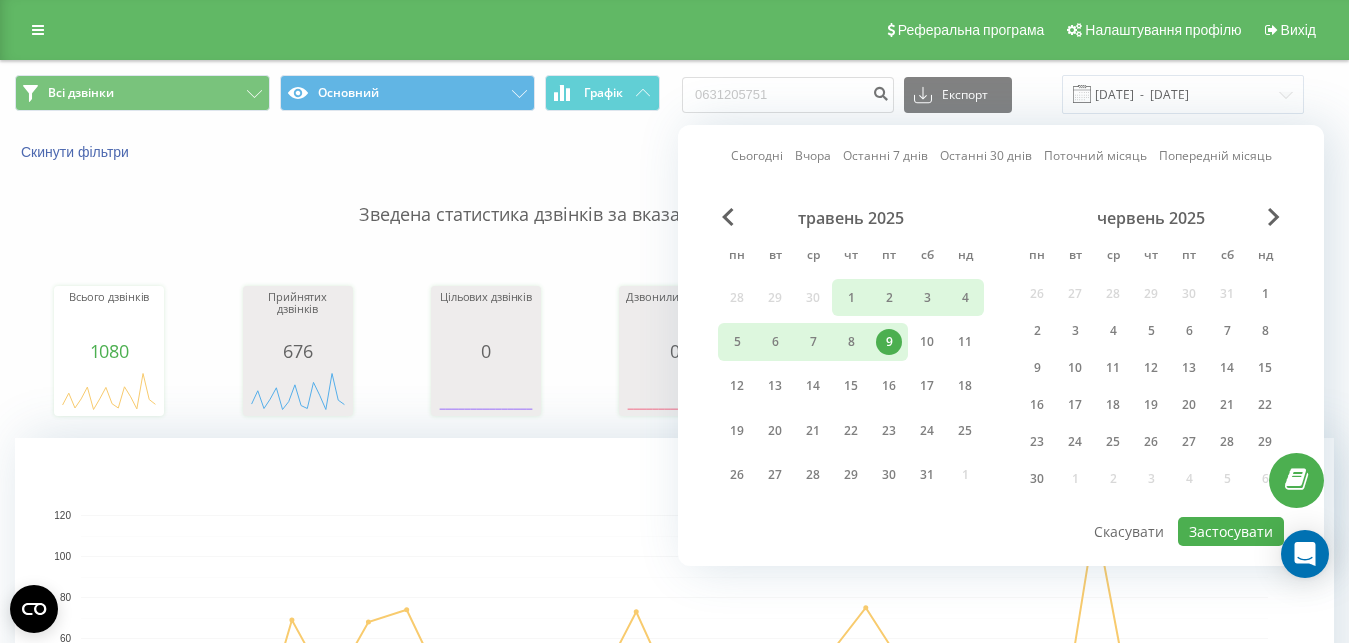 click on "червень 2025" at bounding box center (1151, 218) 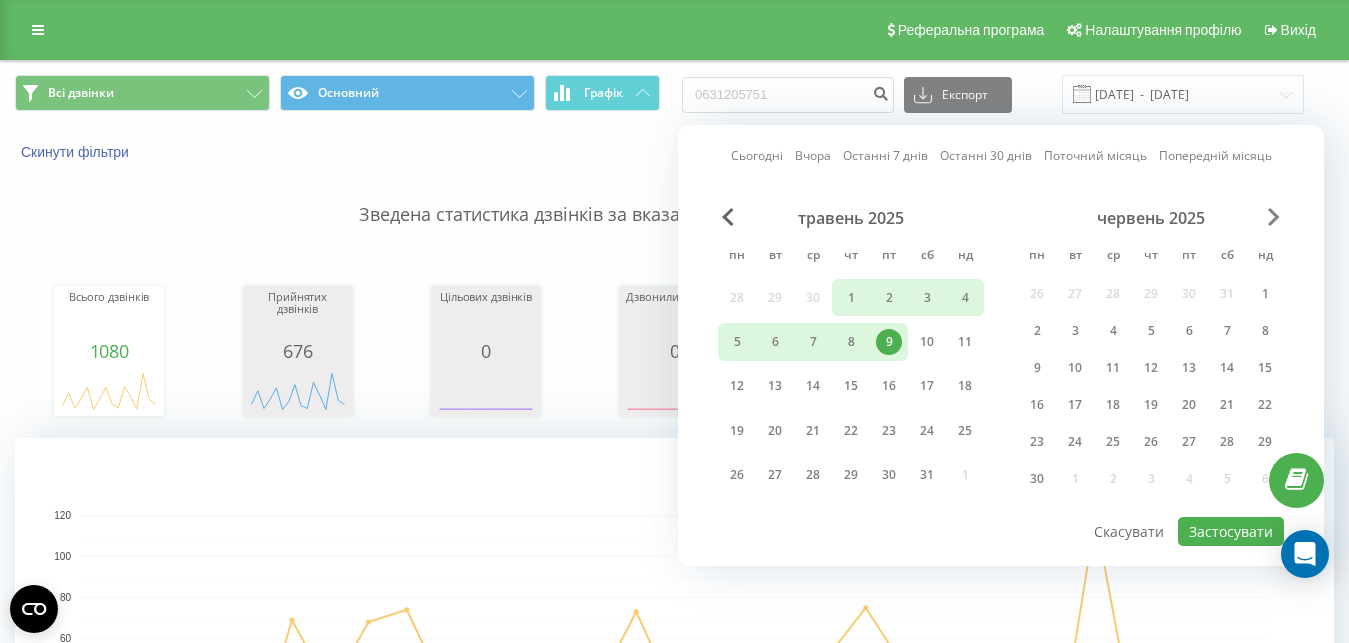 click at bounding box center [1274, 217] 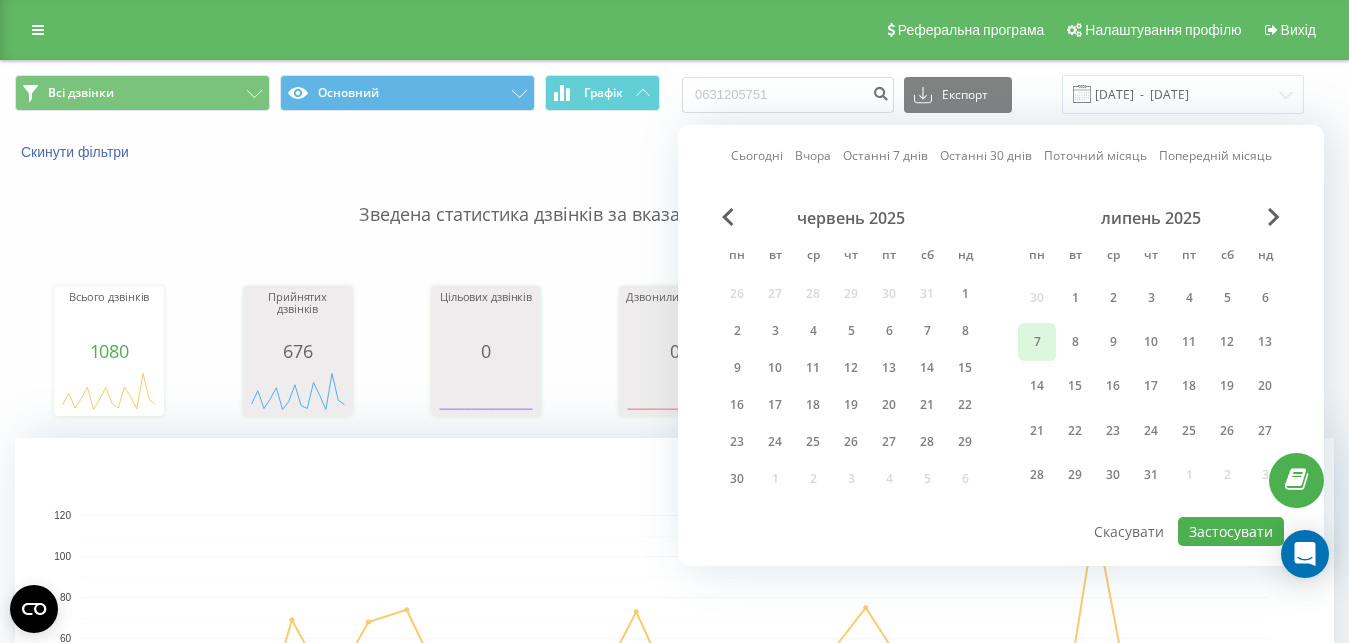 click on "7" at bounding box center [1037, 341] 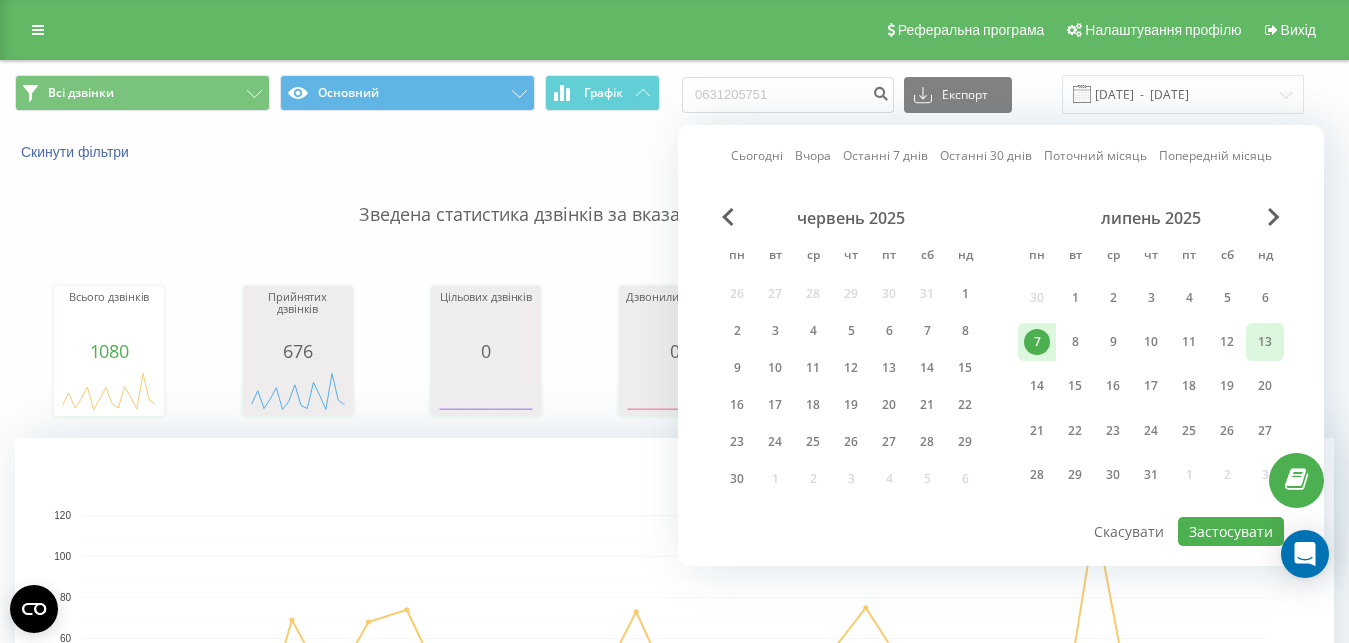 click on "13" at bounding box center (1265, 342) 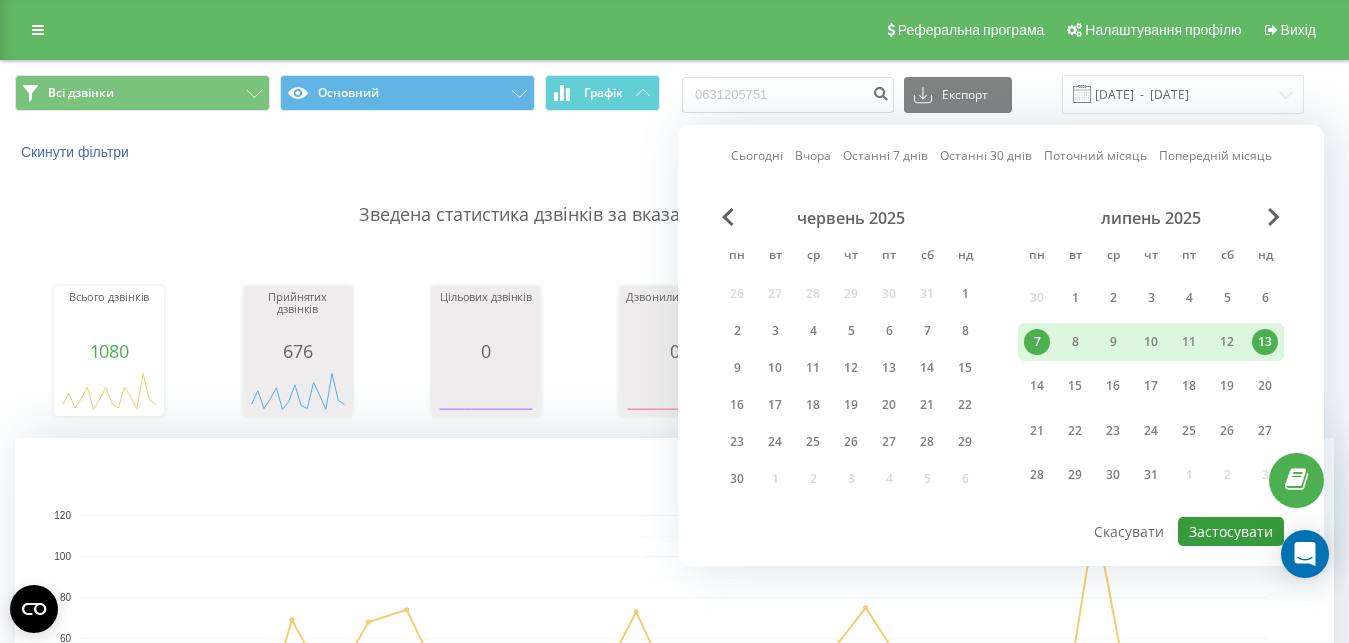 click on "Застосувати" at bounding box center (1231, 531) 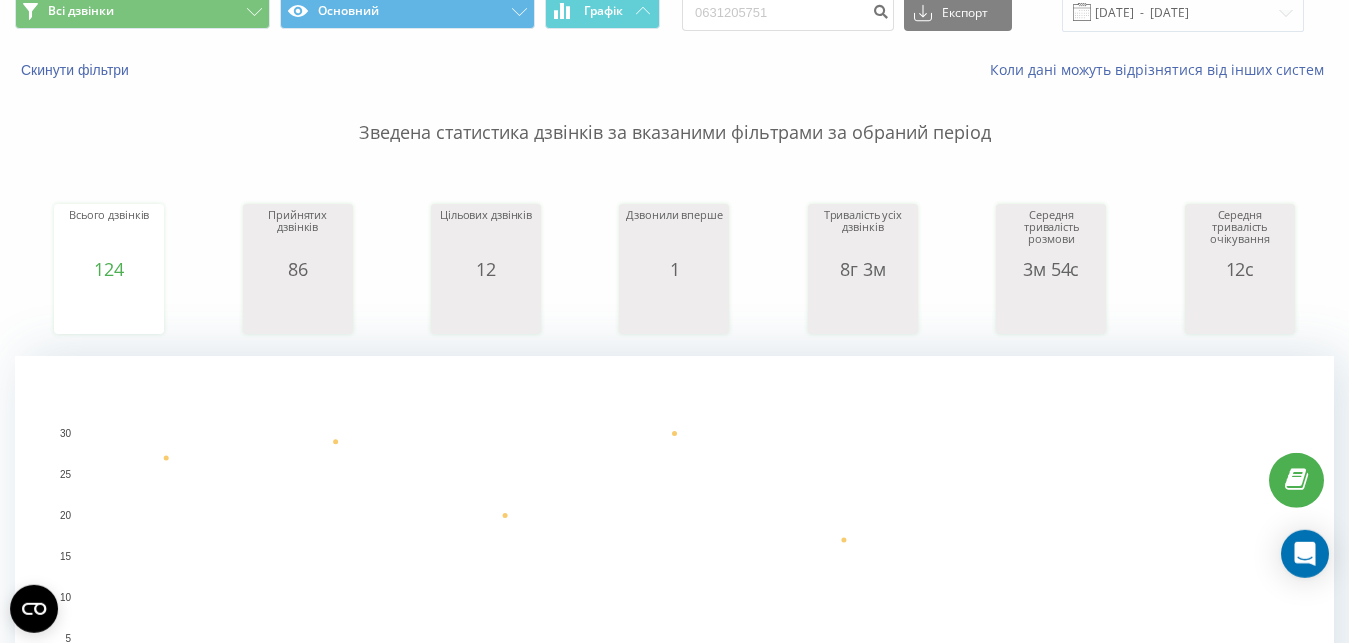 scroll, scrollTop: 0, scrollLeft: 0, axis: both 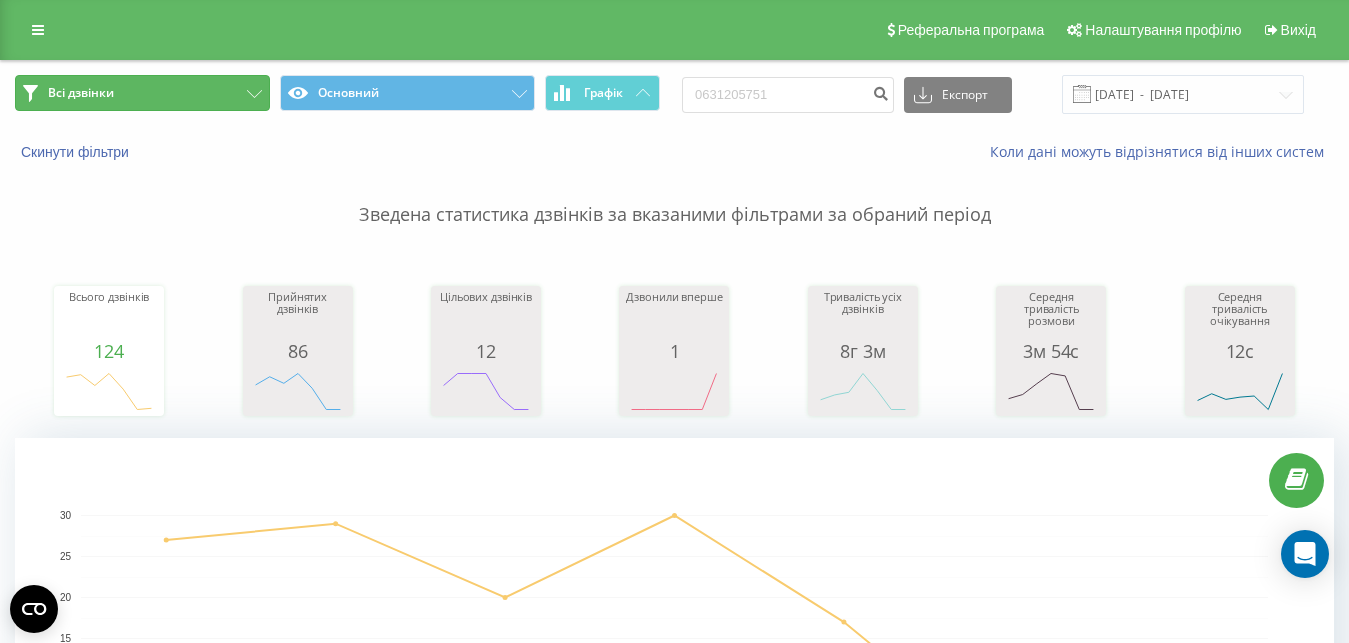 click on "Всі дзвінки" at bounding box center [142, 93] 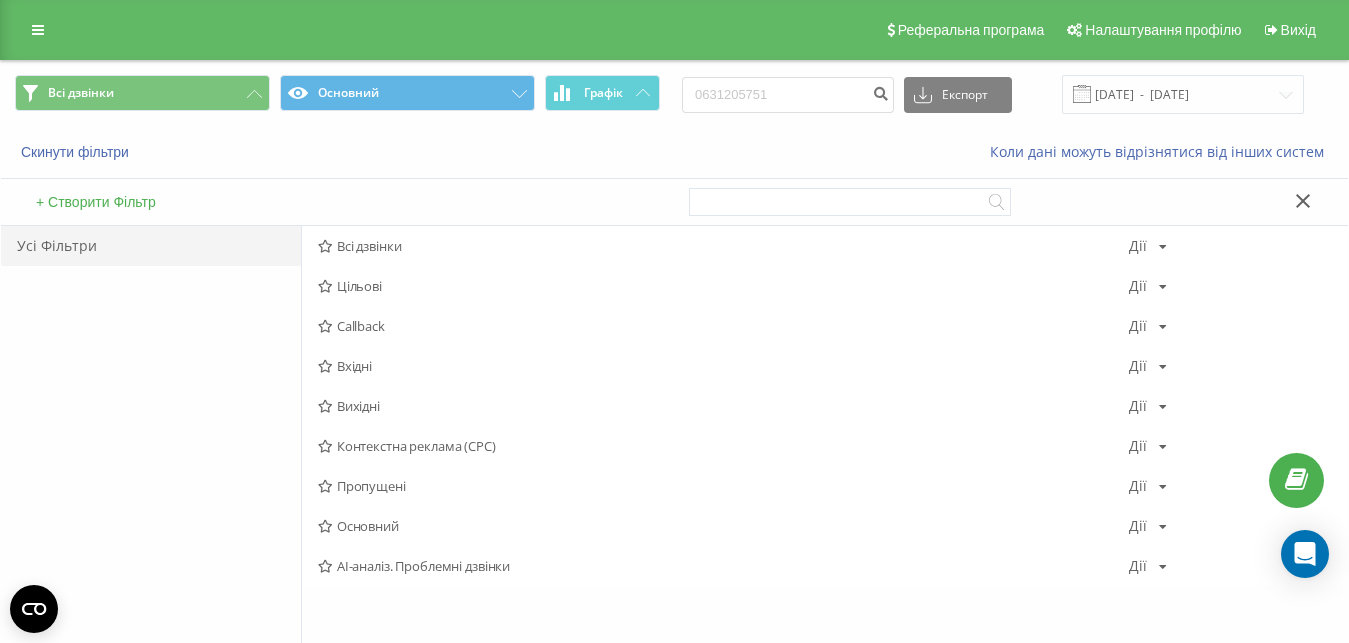 click at bounding box center [1303, 202] 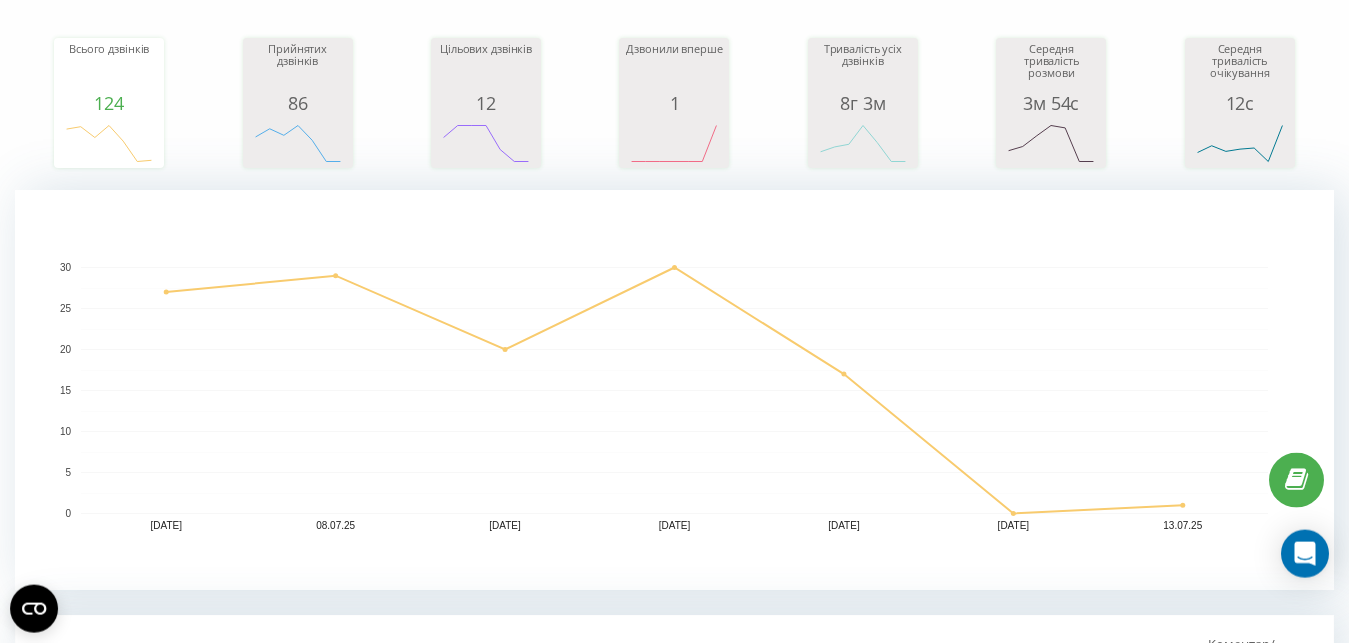 scroll, scrollTop: 204, scrollLeft: 0, axis: vertical 